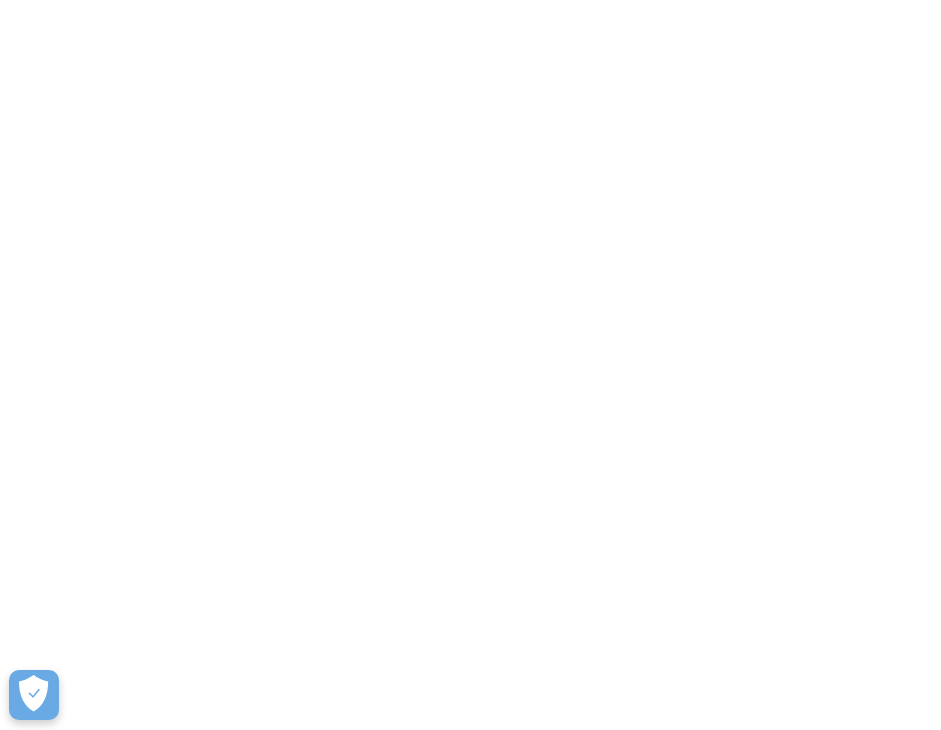 scroll, scrollTop: 0, scrollLeft: 0, axis: both 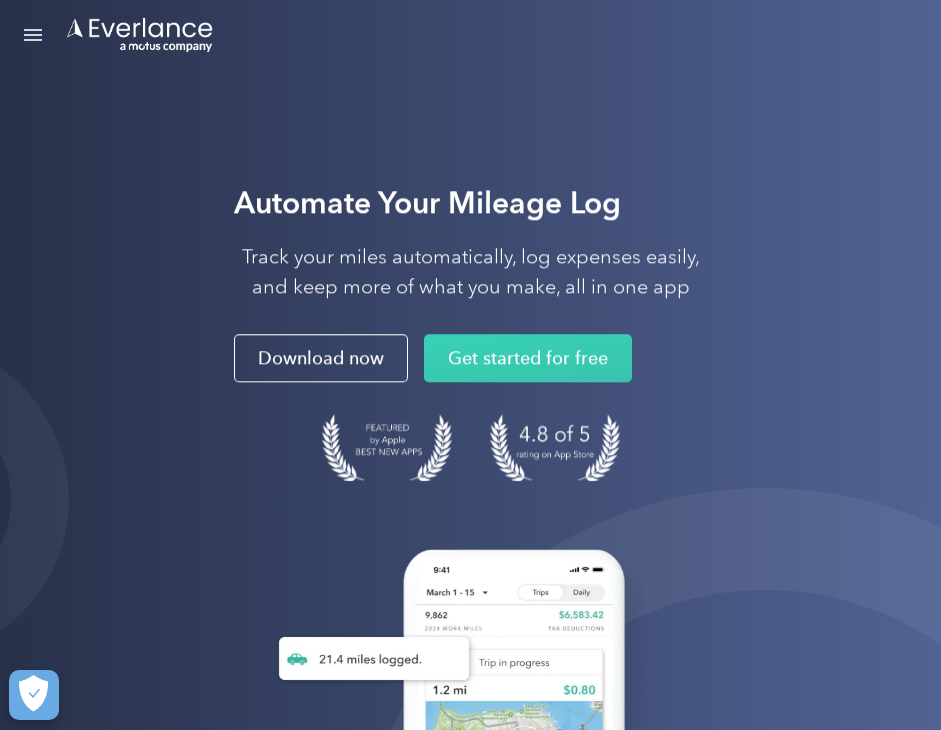 click at bounding box center [33, 35] 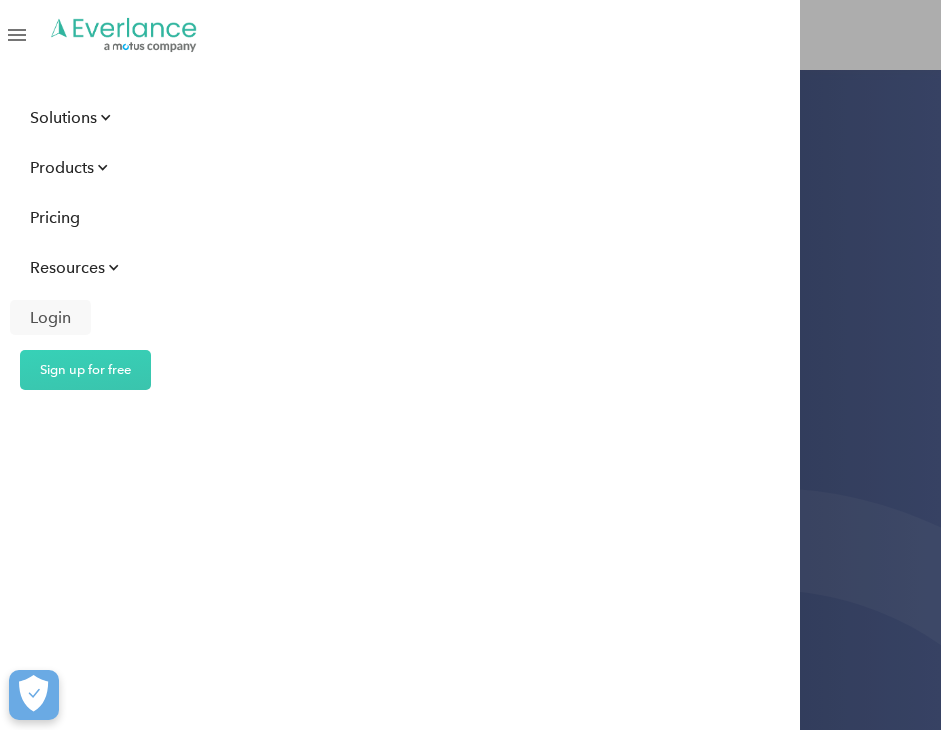 click on "Login" at bounding box center (50, 317) 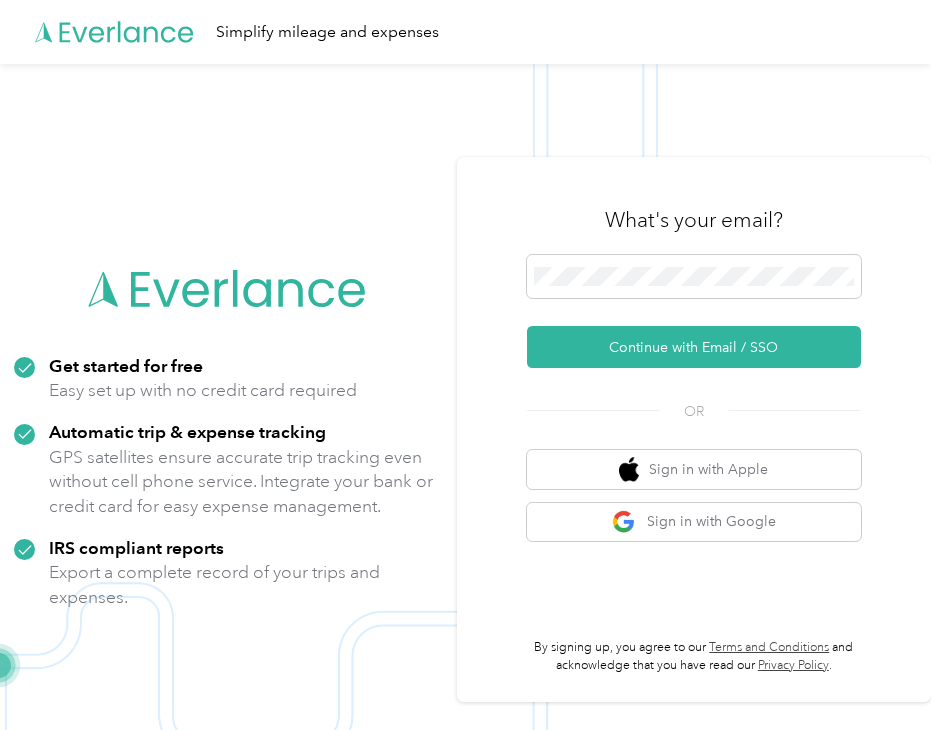 scroll, scrollTop: 0, scrollLeft: 0, axis: both 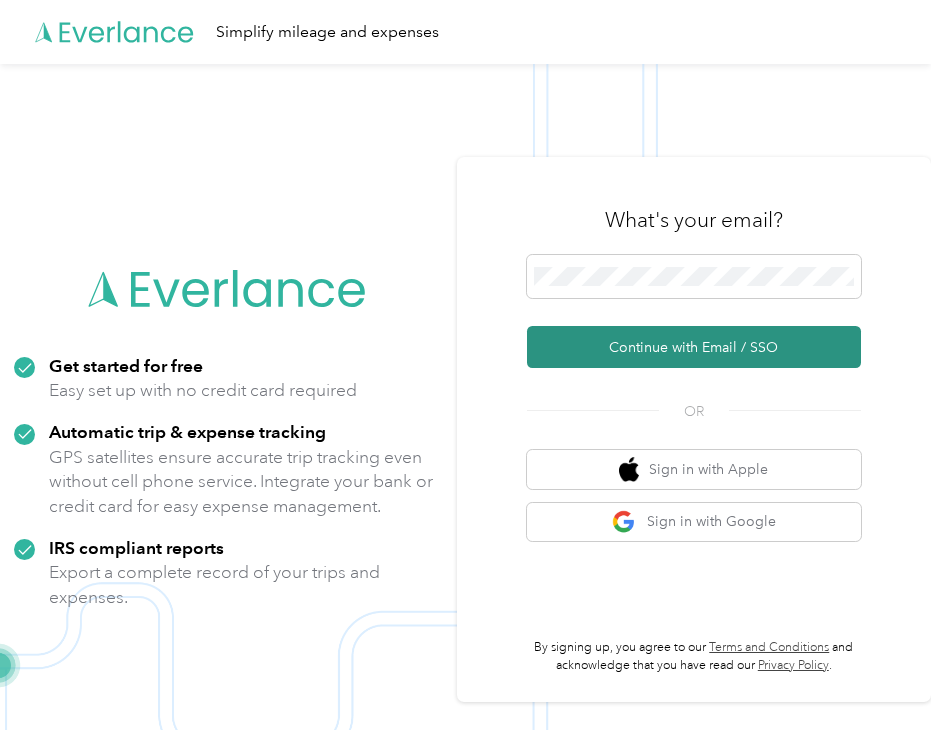 click on "Continue with Email / SSO" at bounding box center (694, 347) 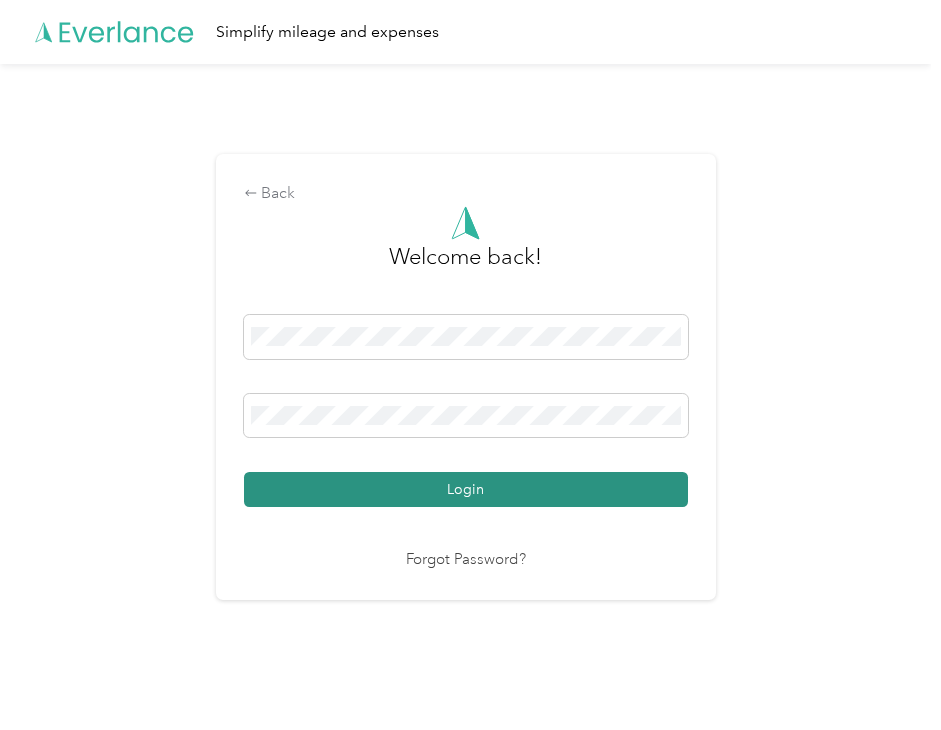 click on "Login" at bounding box center (466, 489) 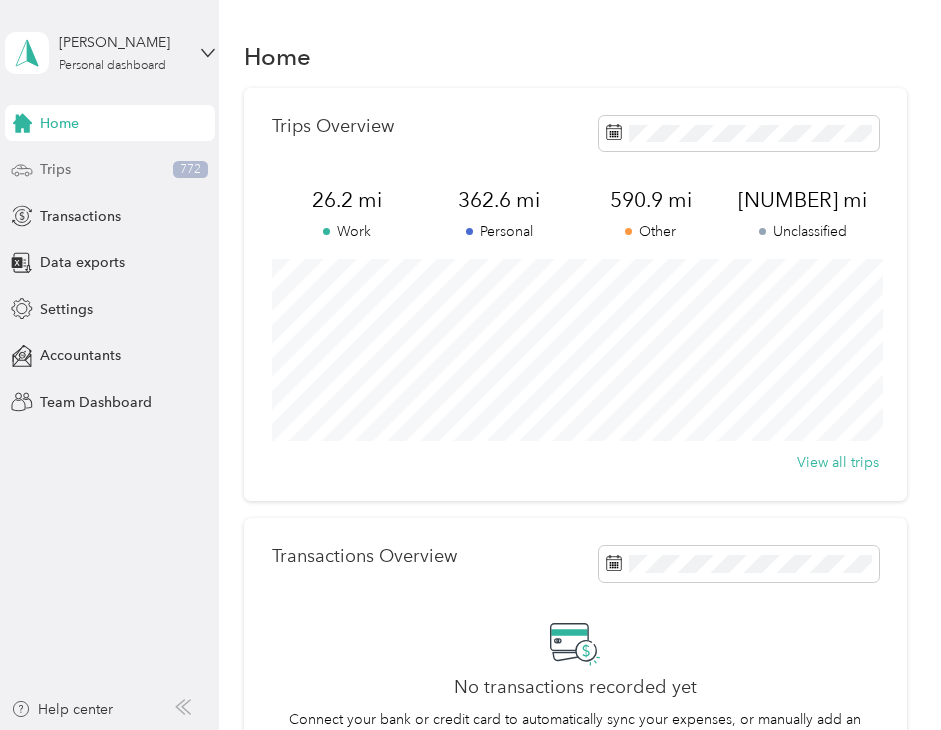 click on "Trips 772" at bounding box center [110, 170] 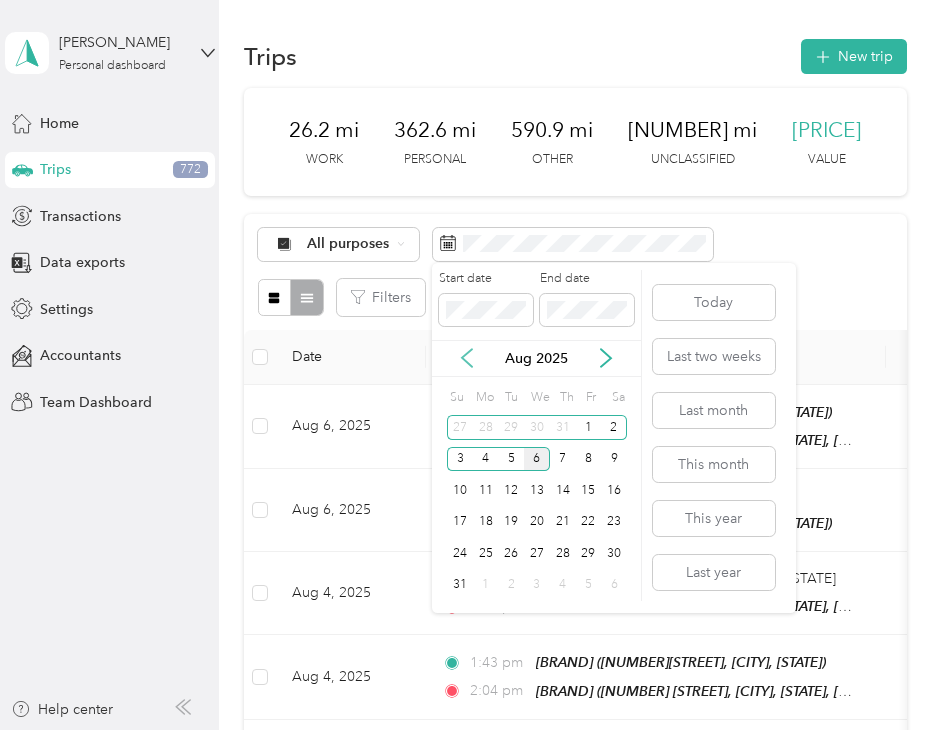 click 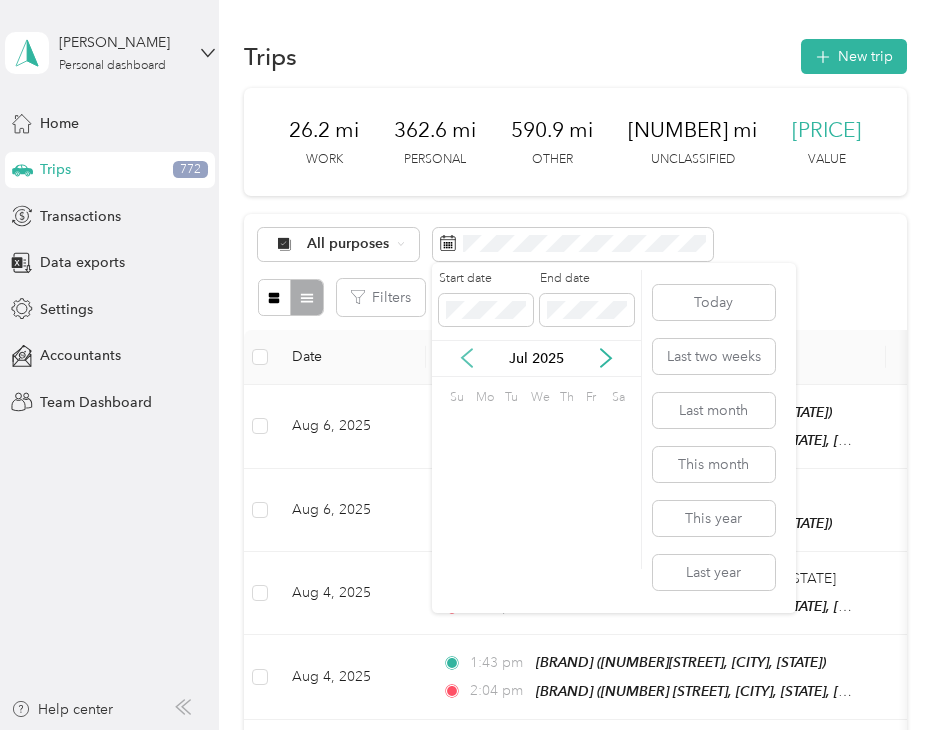 click 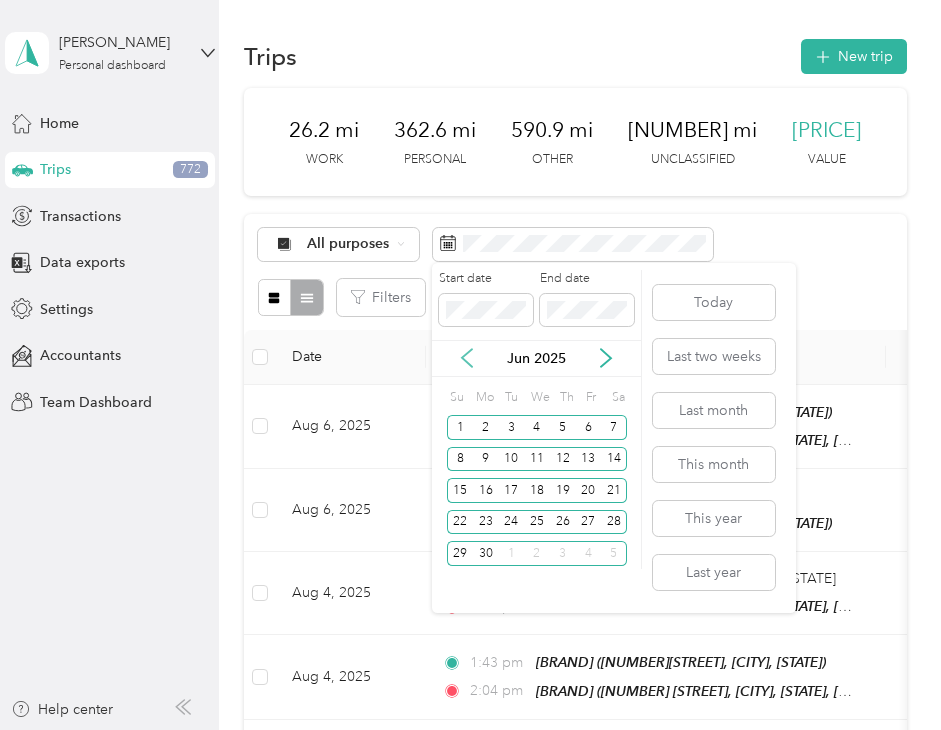 click 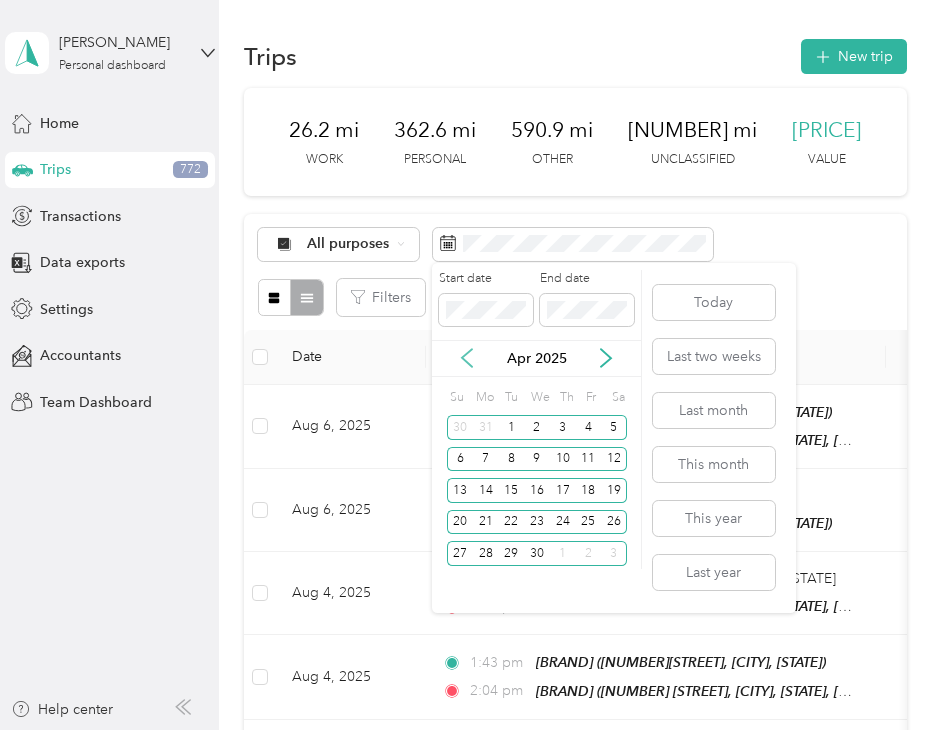 click 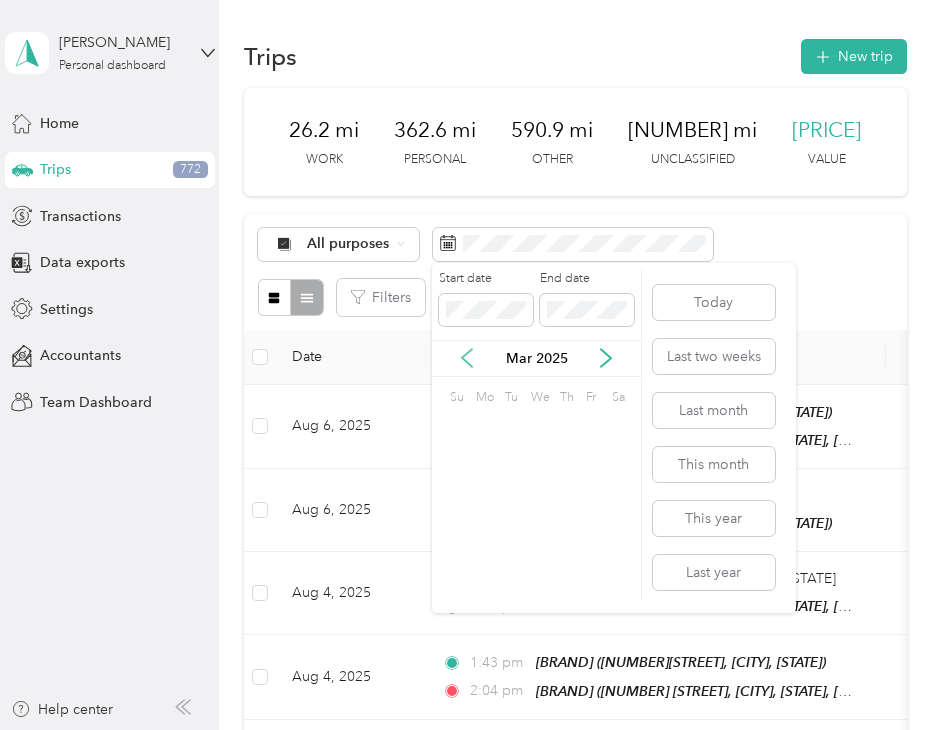 click 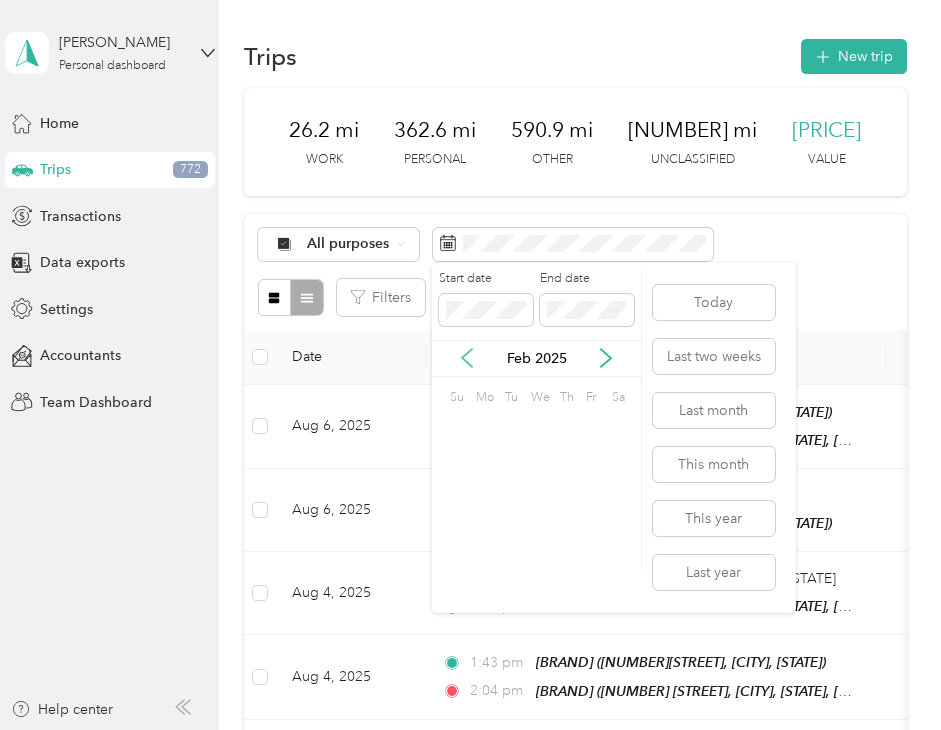 click 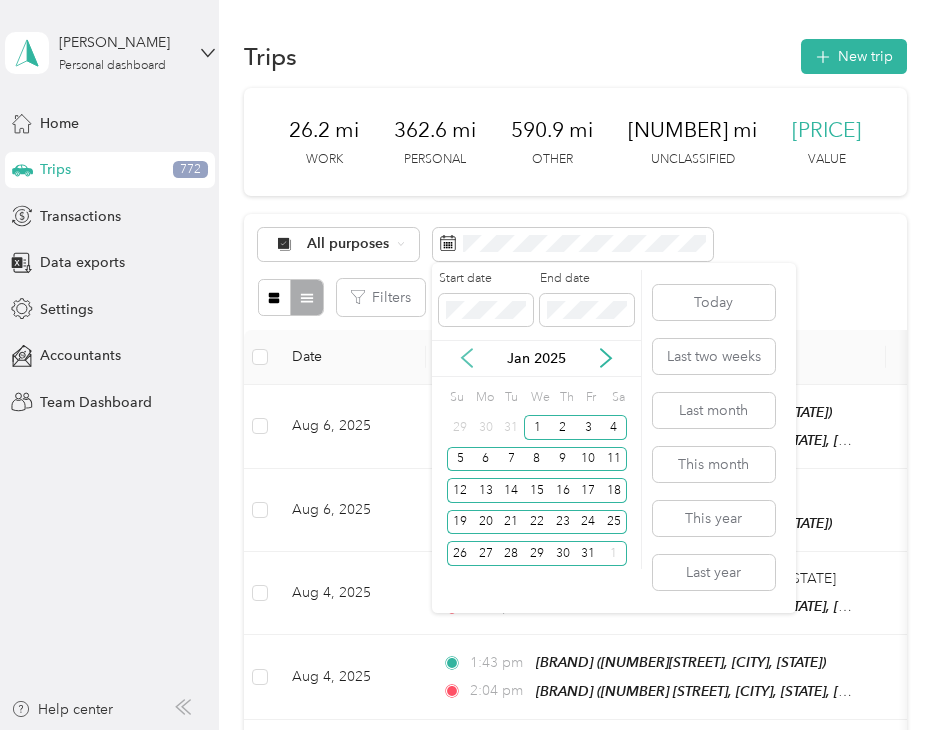 click 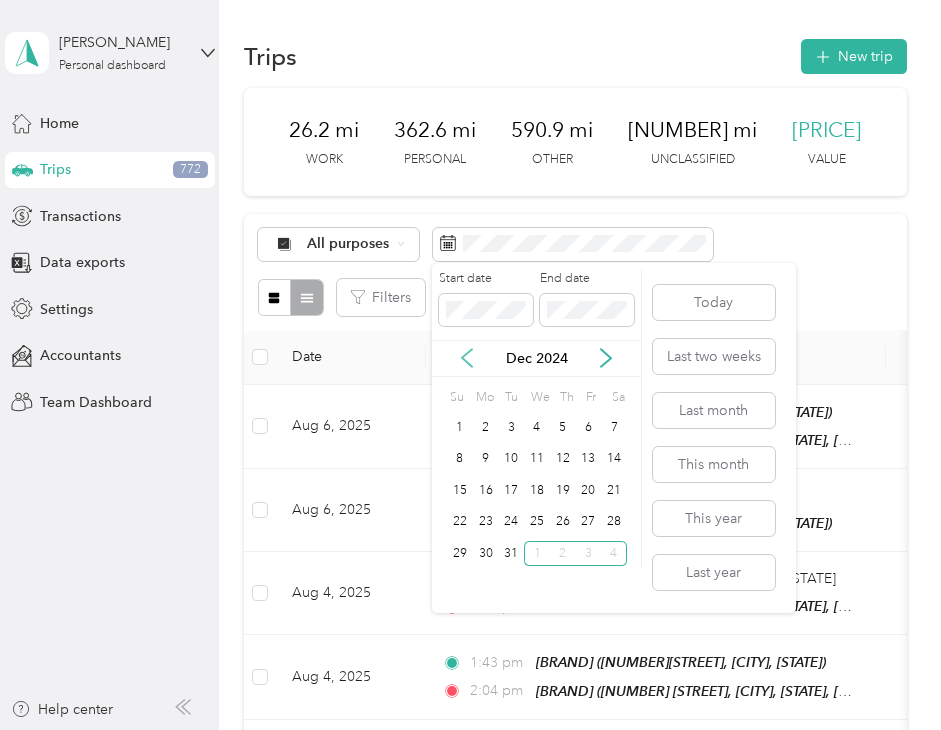 click 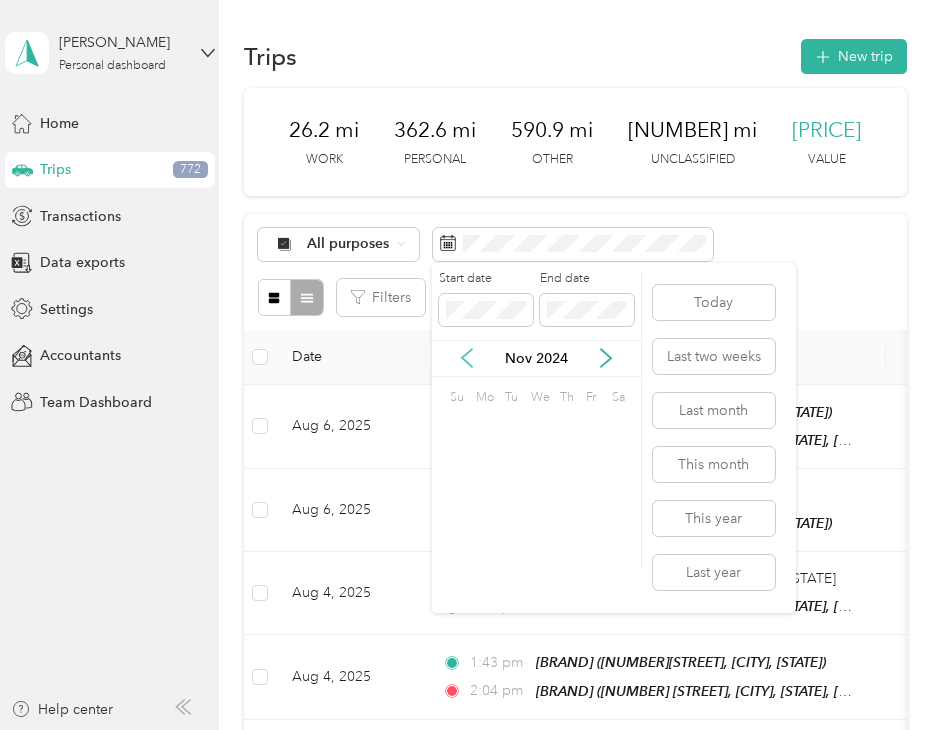 click 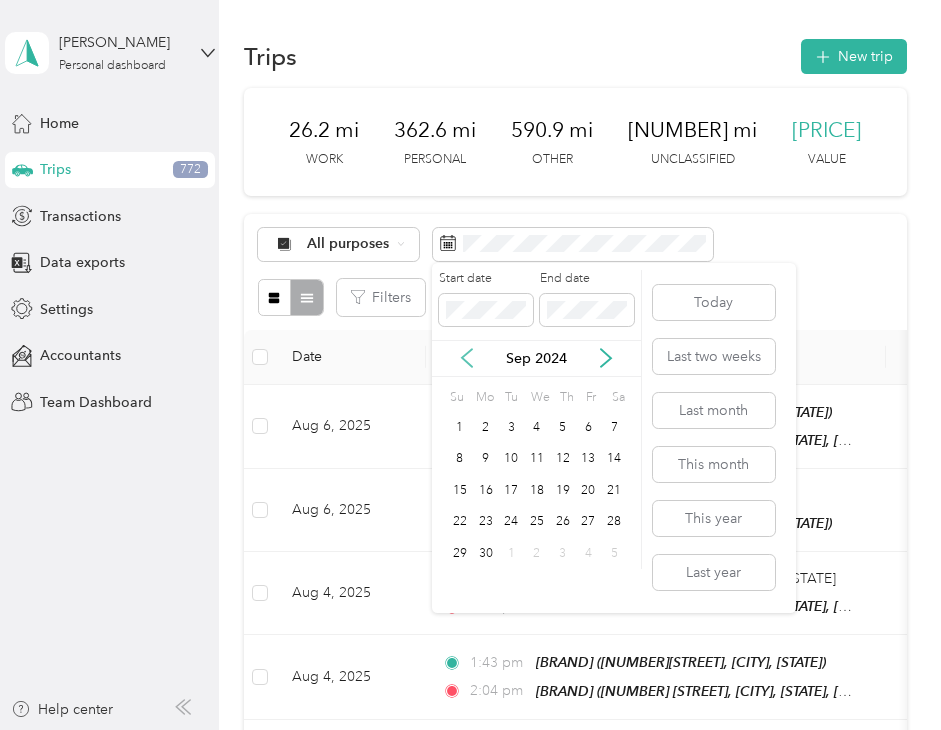 click 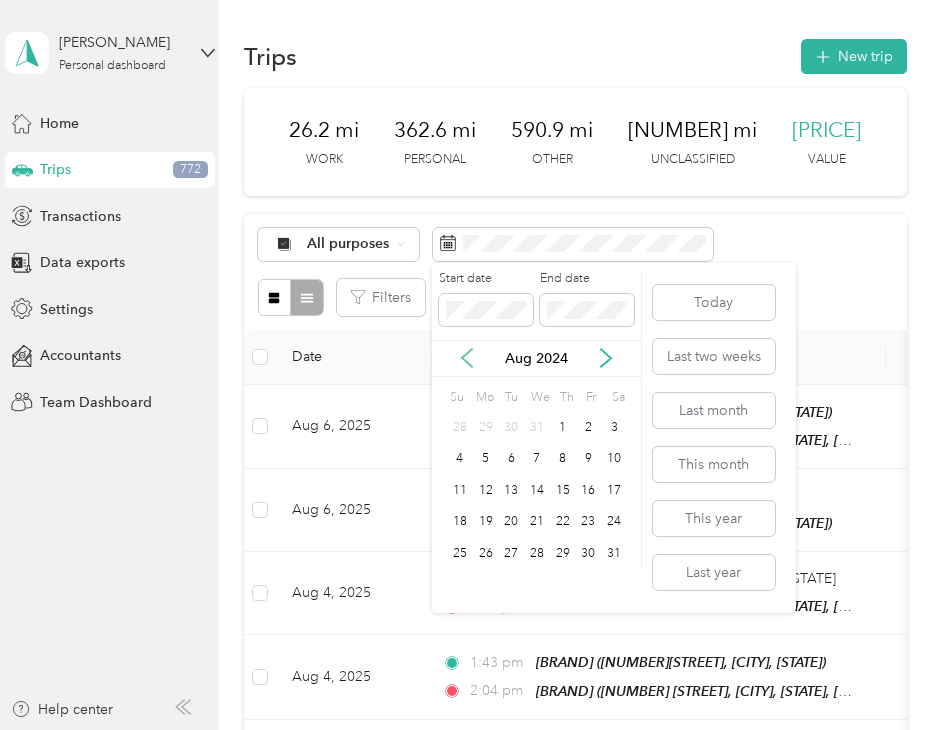 click 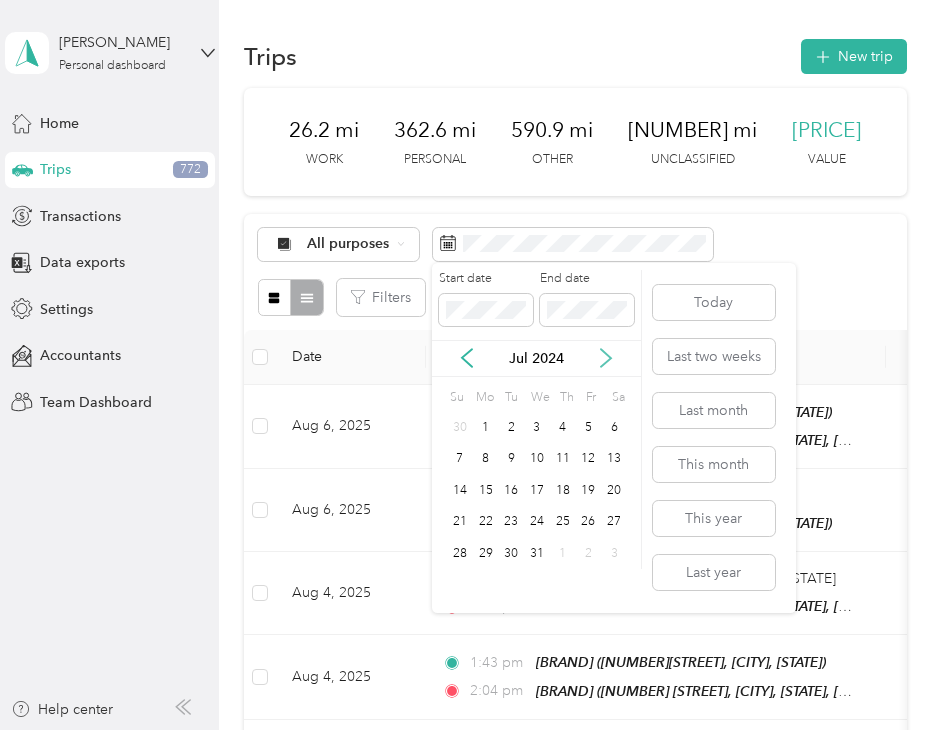 click 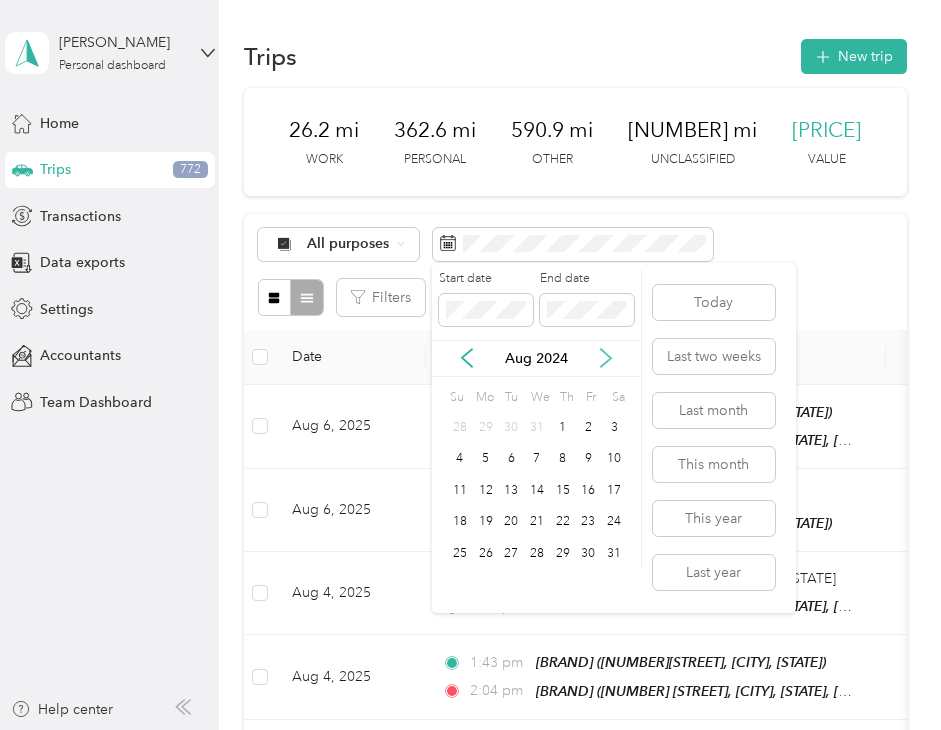 click 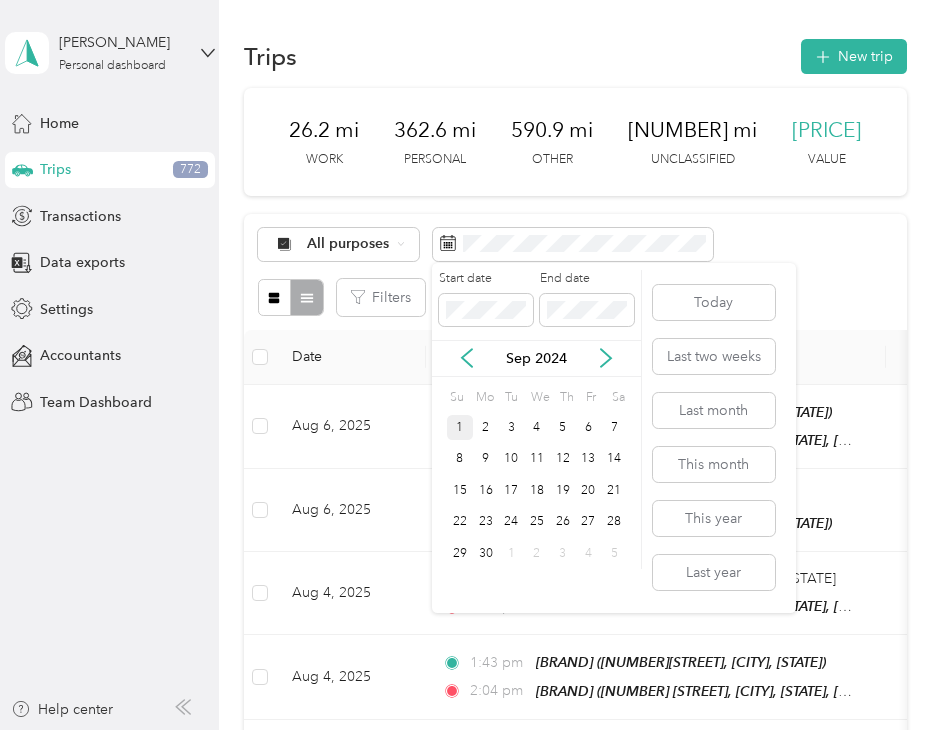click on "1" at bounding box center [460, 427] 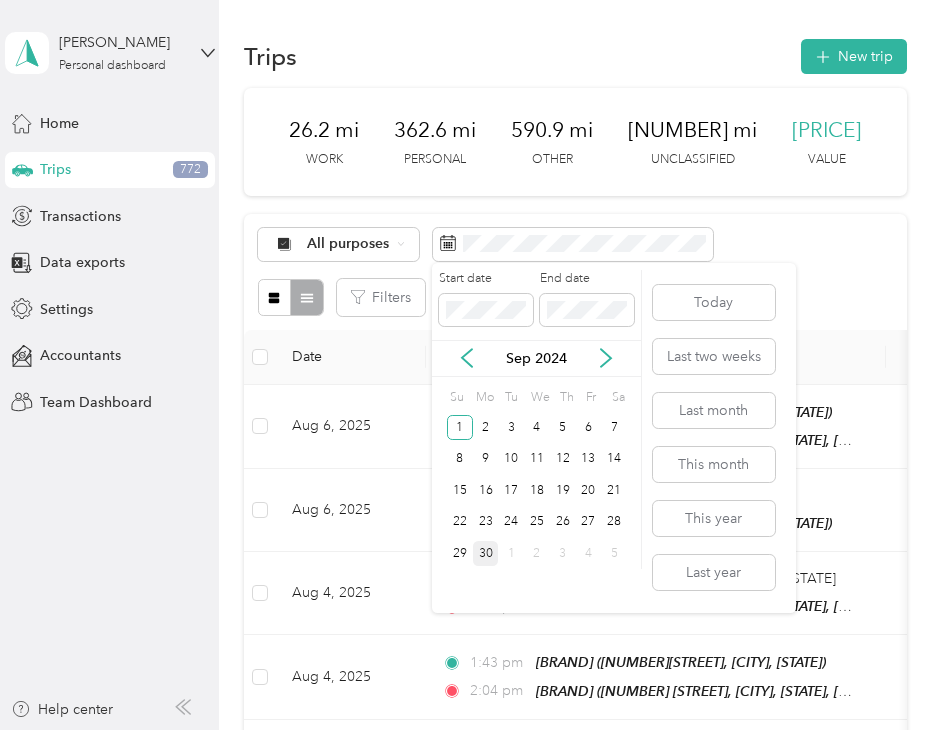 click on "30" at bounding box center [486, 553] 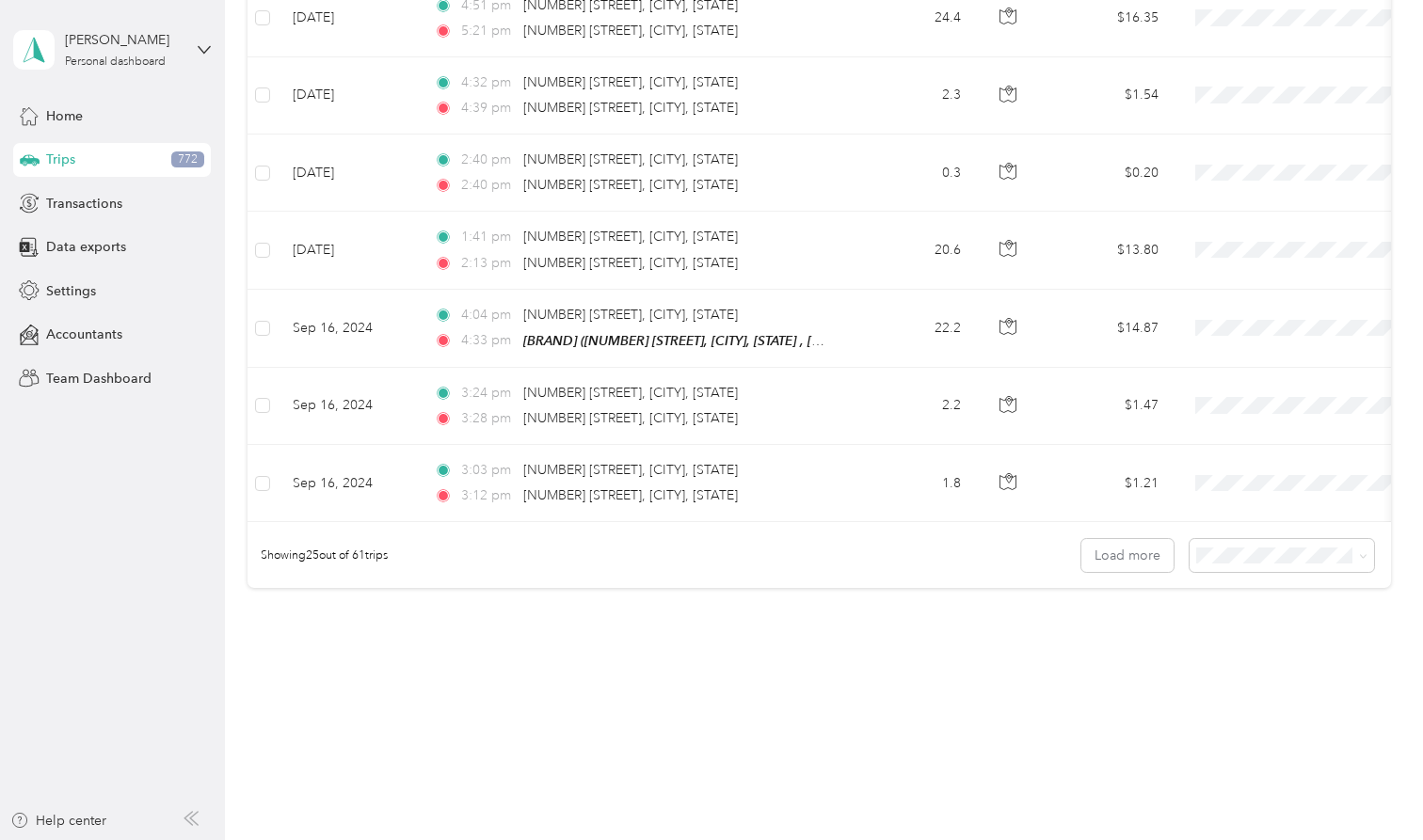 scroll, scrollTop: 1741, scrollLeft: 0, axis: vertical 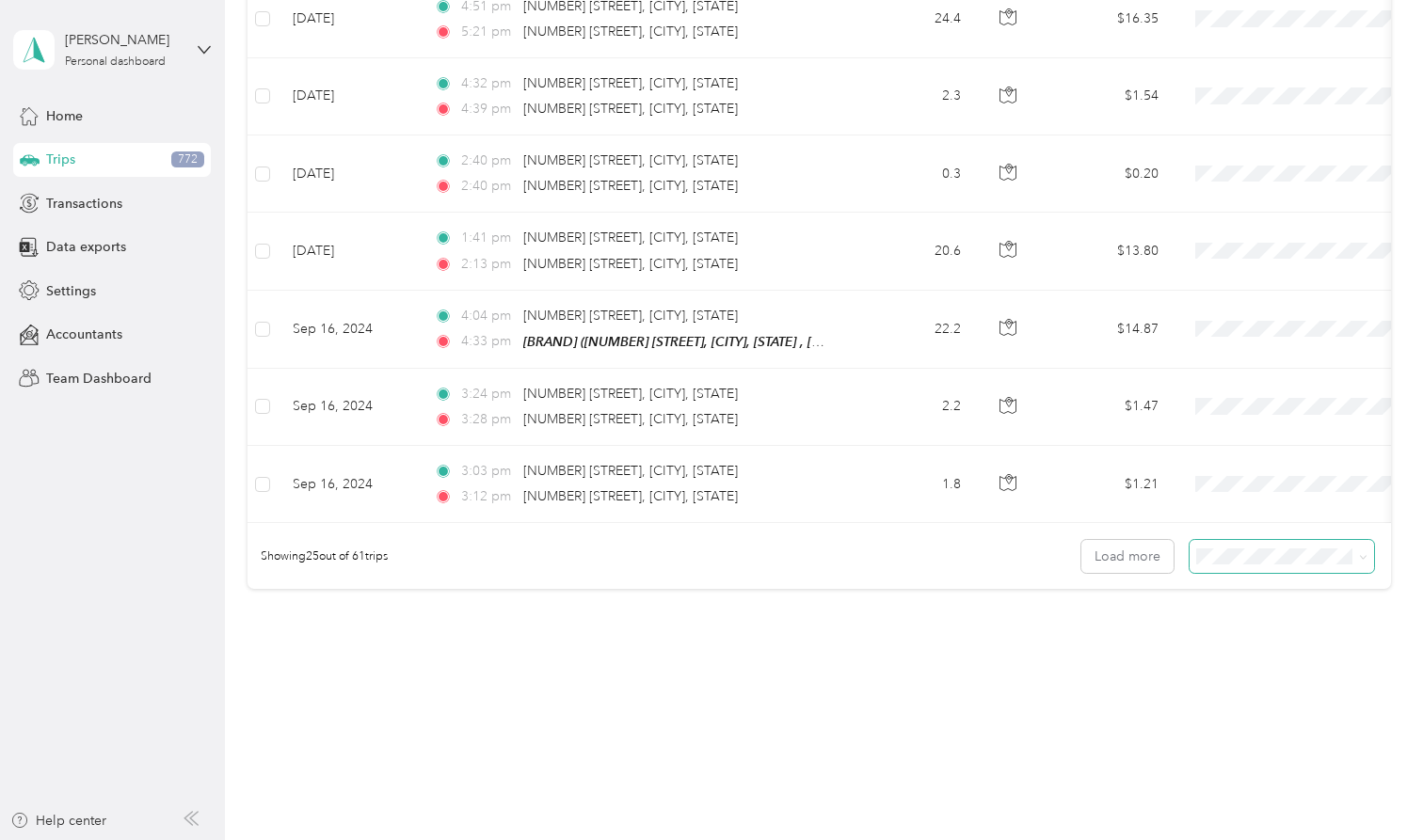 click 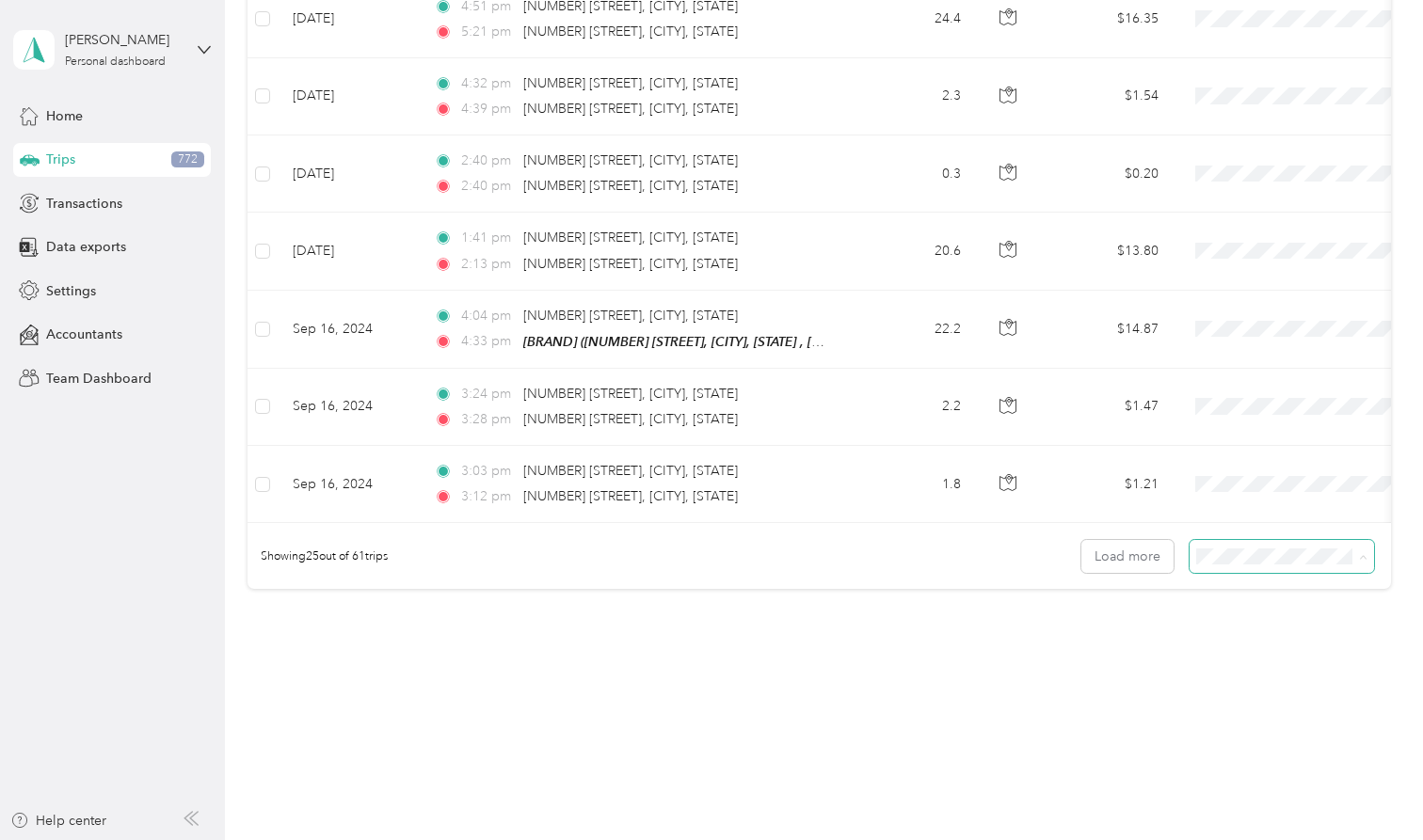 click on "100 per load" at bounding box center (1246, 647) 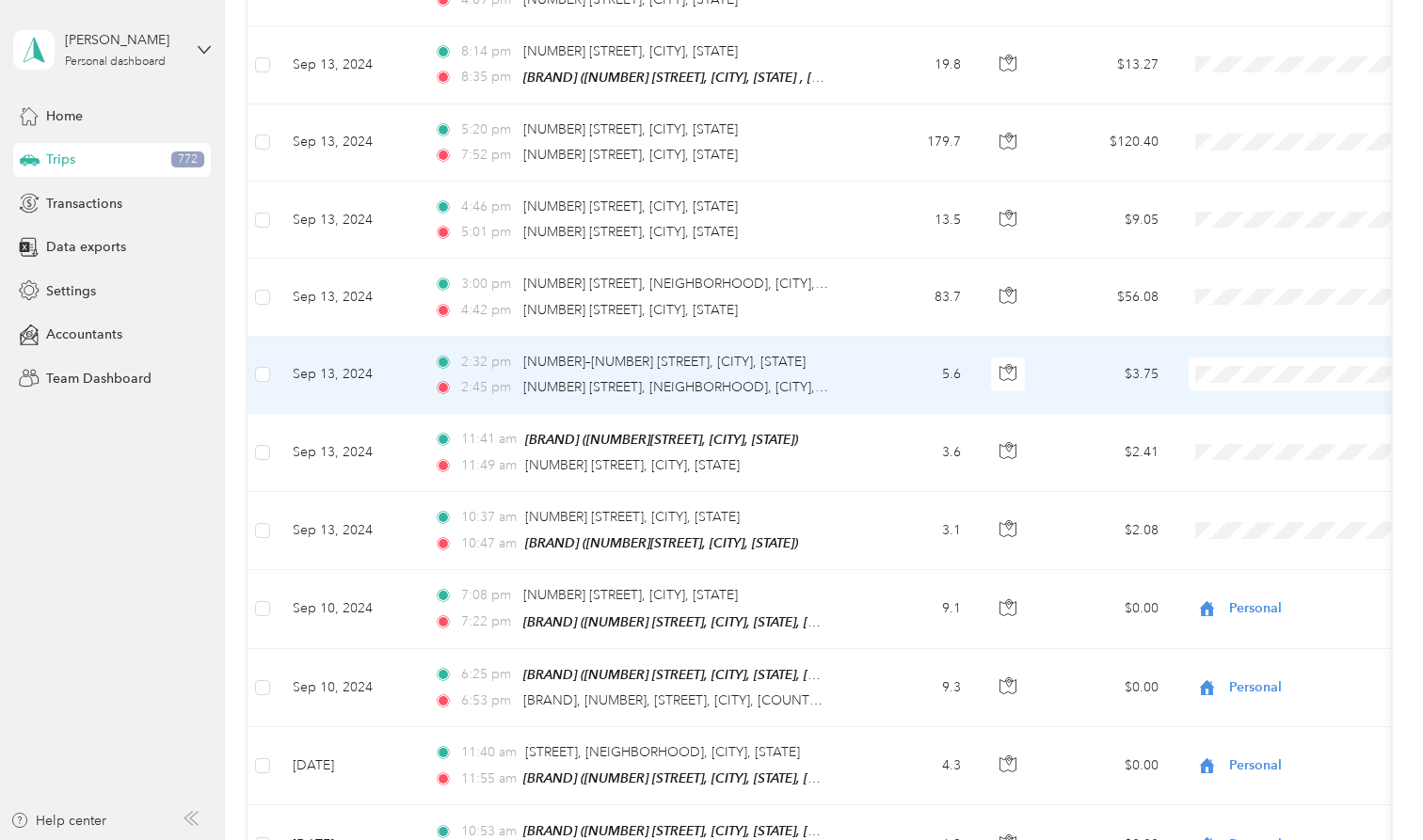 scroll, scrollTop: 2631, scrollLeft: 0, axis: vertical 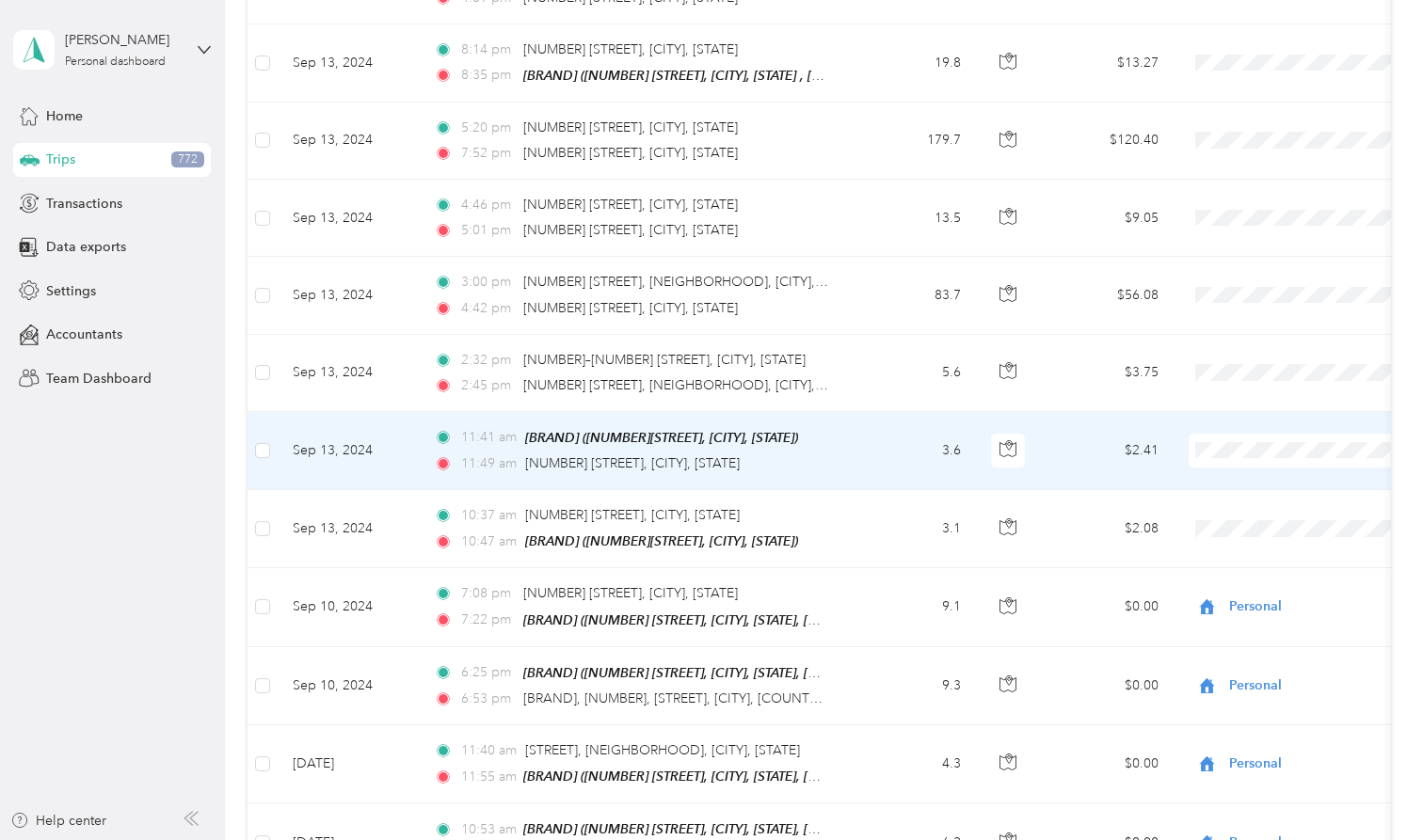 click on "[TIME] [NUMBER] [STREET], [CITY], [STATE]" at bounding box center [632, 464] 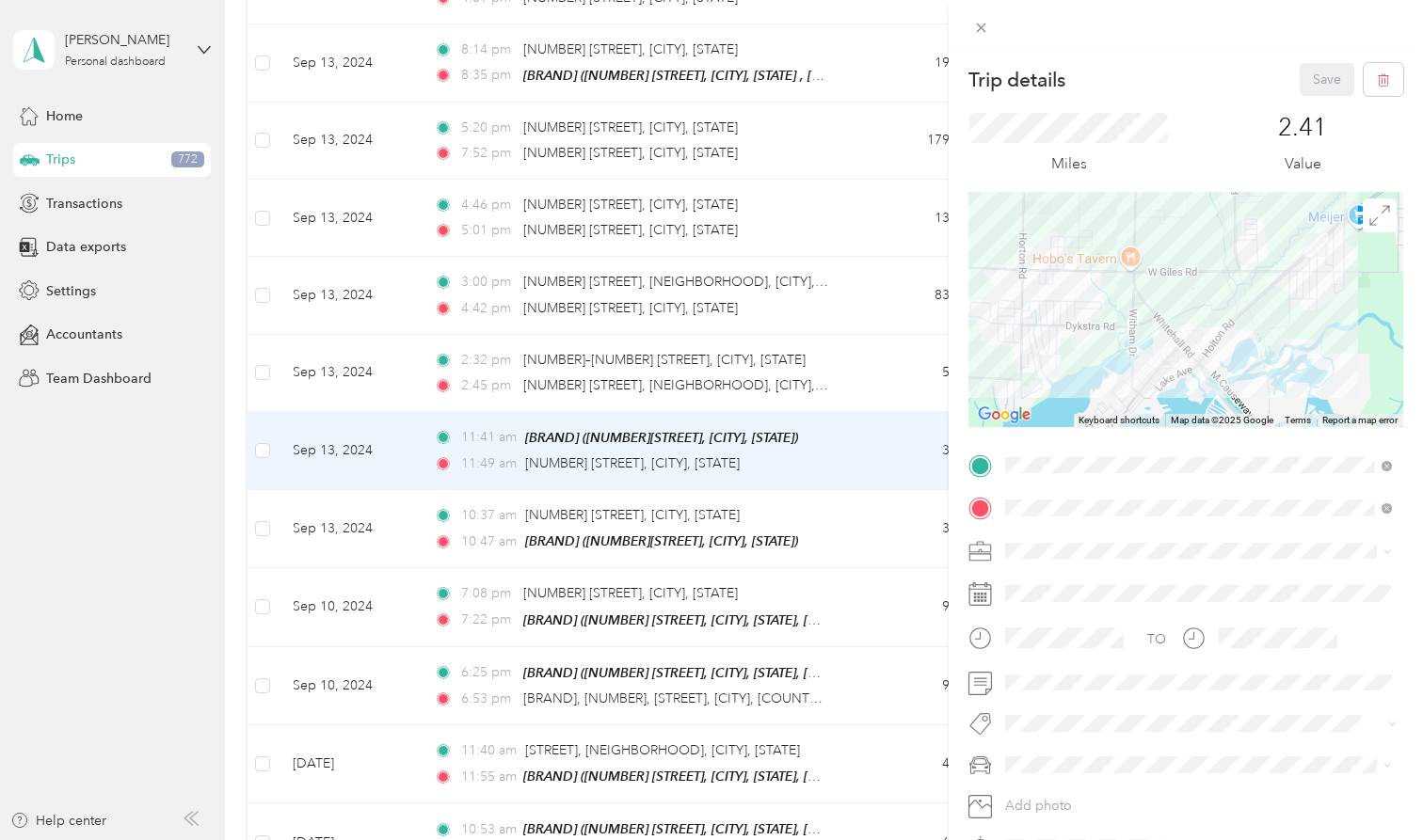click on "Trip details Save This trip cannot be edited because it is either under review, approved, or paid. Contact your Team Manager to edit it. Miles 2.41 Value  ← Move left → Move right ↑ Move up ↓ Move down + Zoom in - Zoom out Home Jump left by 75% End Jump right by 75% Page Up Jump up by 75% Page Down Jump down by 75% Keyboard shortcuts Map Data Map data ©2025 Google Map data ©2025 1 km  Click to toggle between metric and imperial units Terms Report a map error TO Add photo" at bounding box center (712, 420) 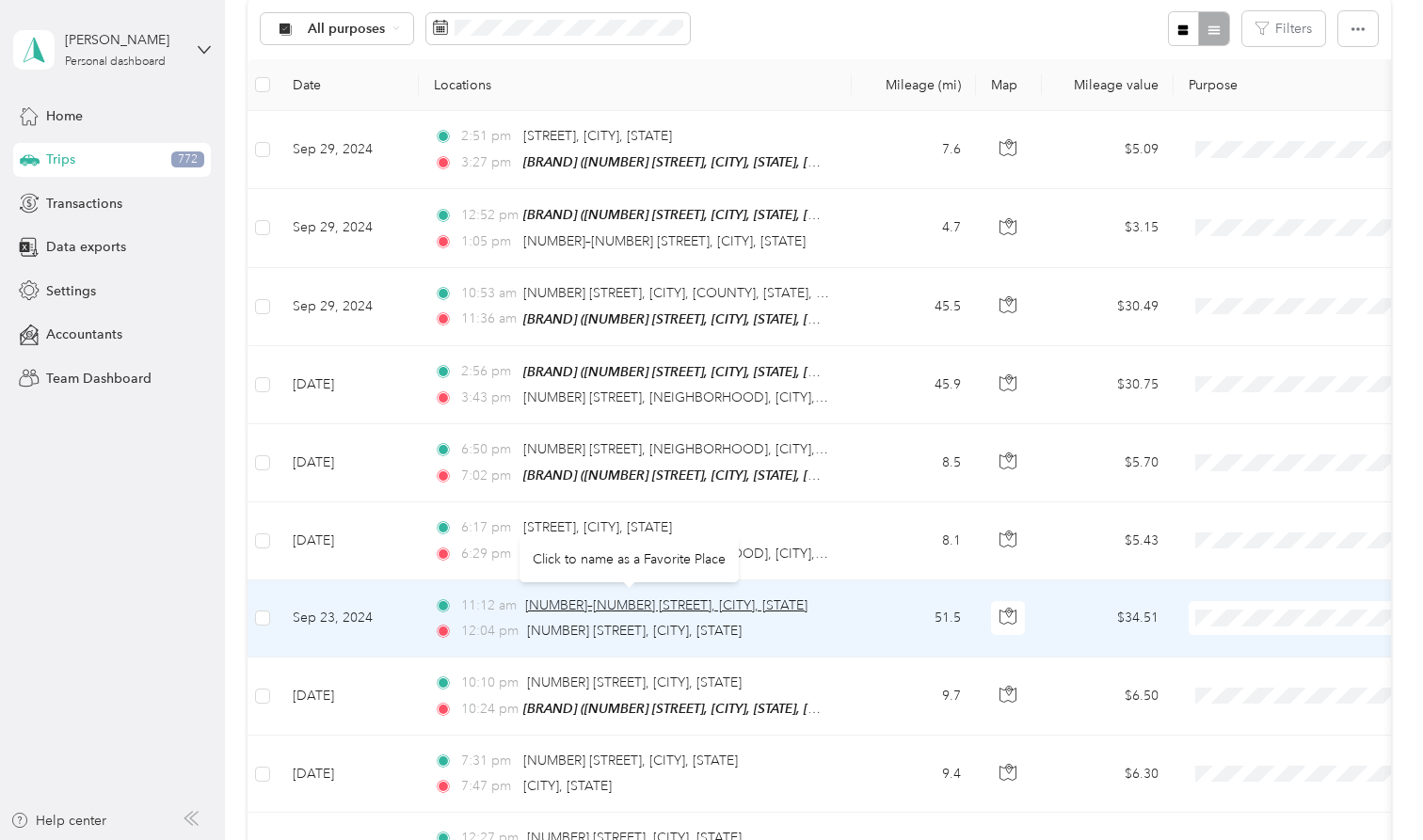 scroll, scrollTop: 186, scrollLeft: 0, axis: vertical 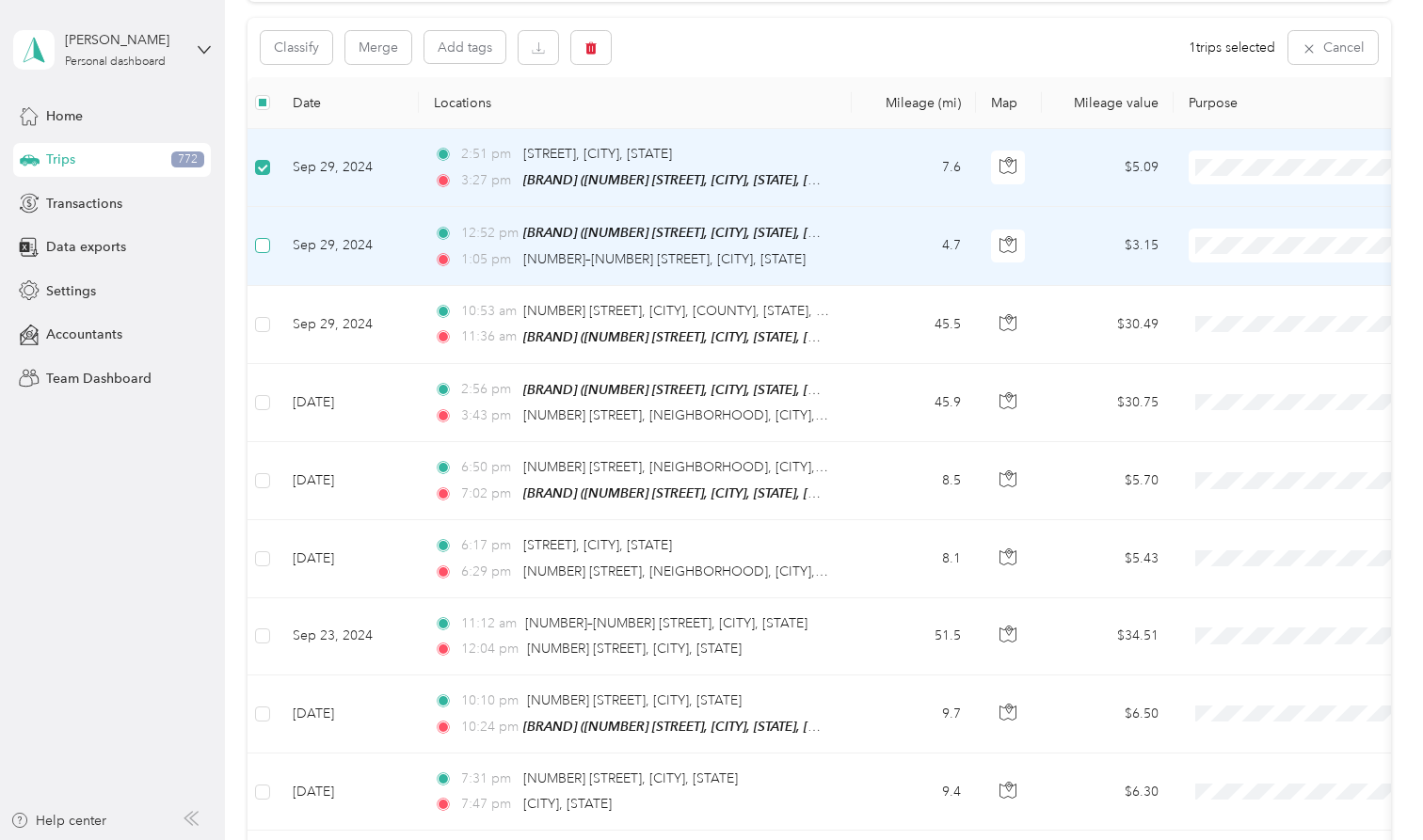 click at bounding box center [263, 246] 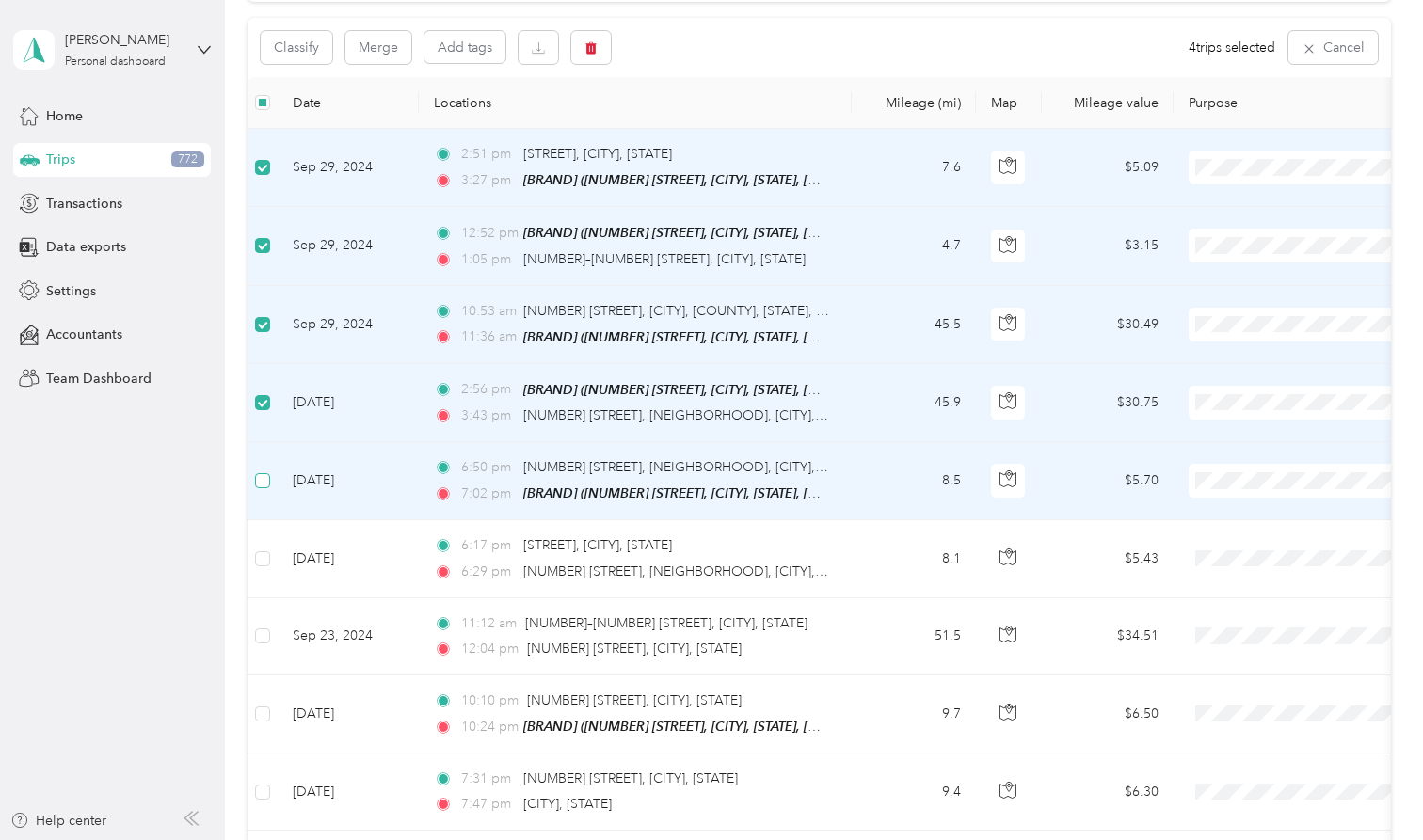 click at bounding box center [263, 481] 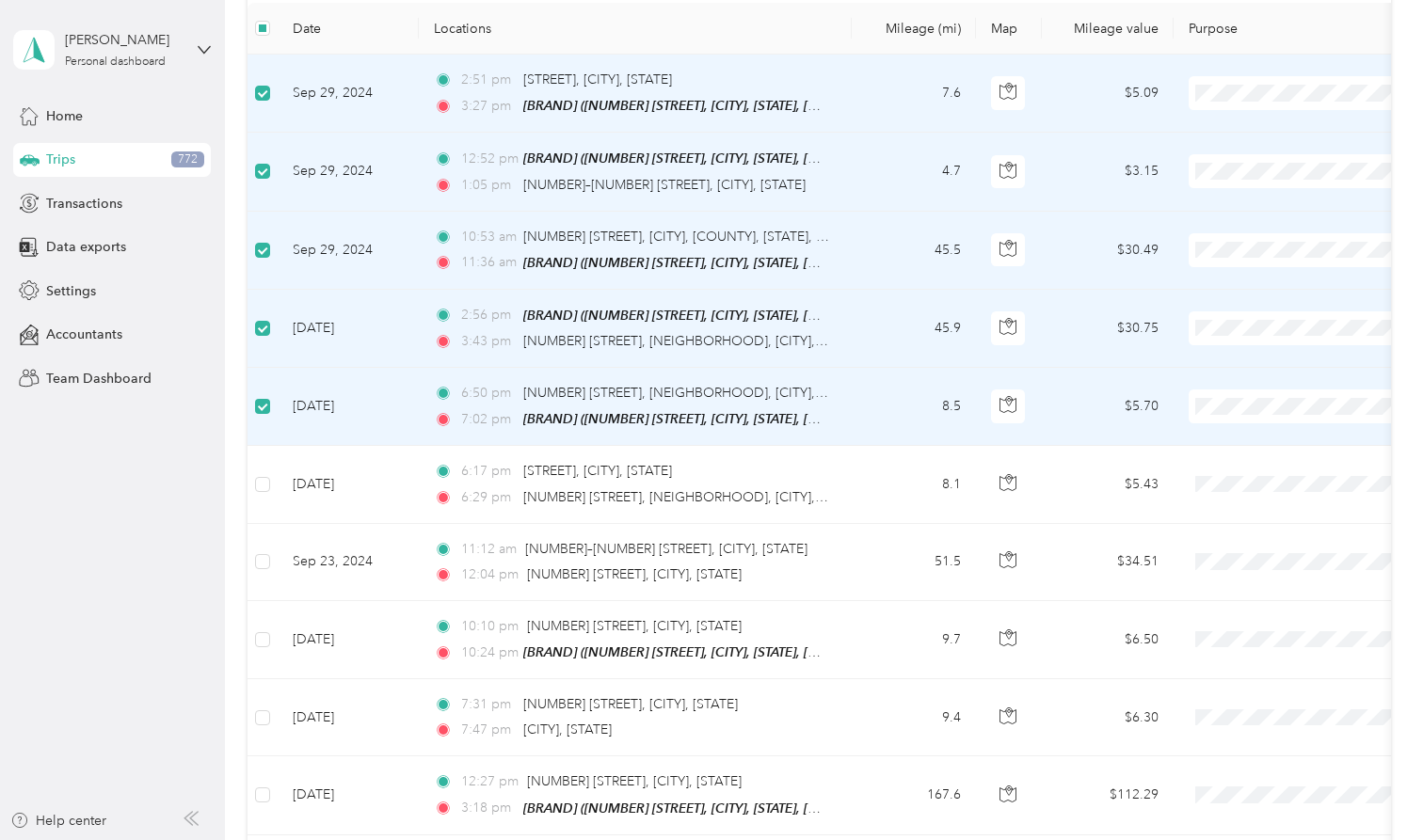 scroll, scrollTop: 286, scrollLeft: 0, axis: vertical 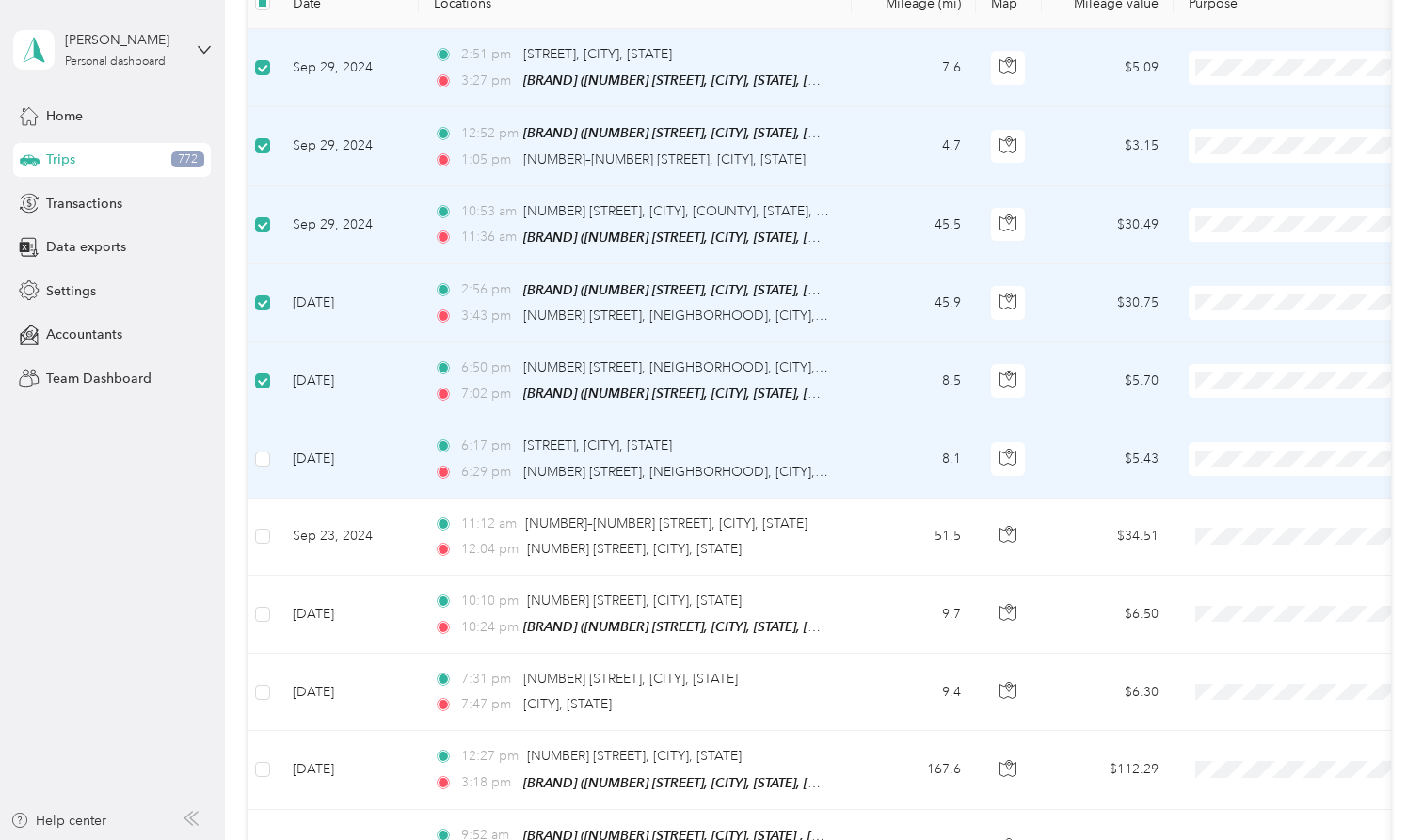 click at bounding box center [263, 459] 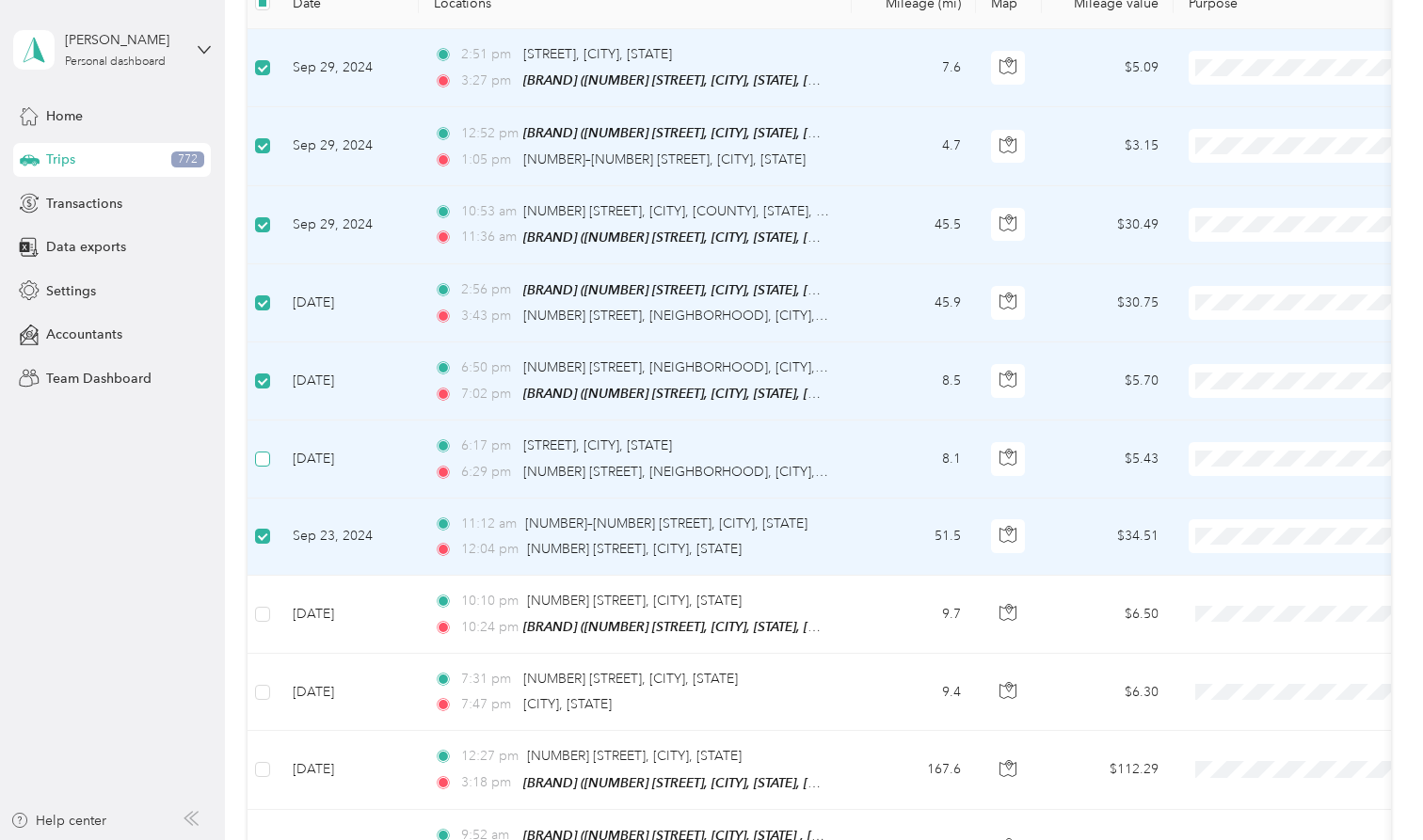 click at bounding box center [263, 459] 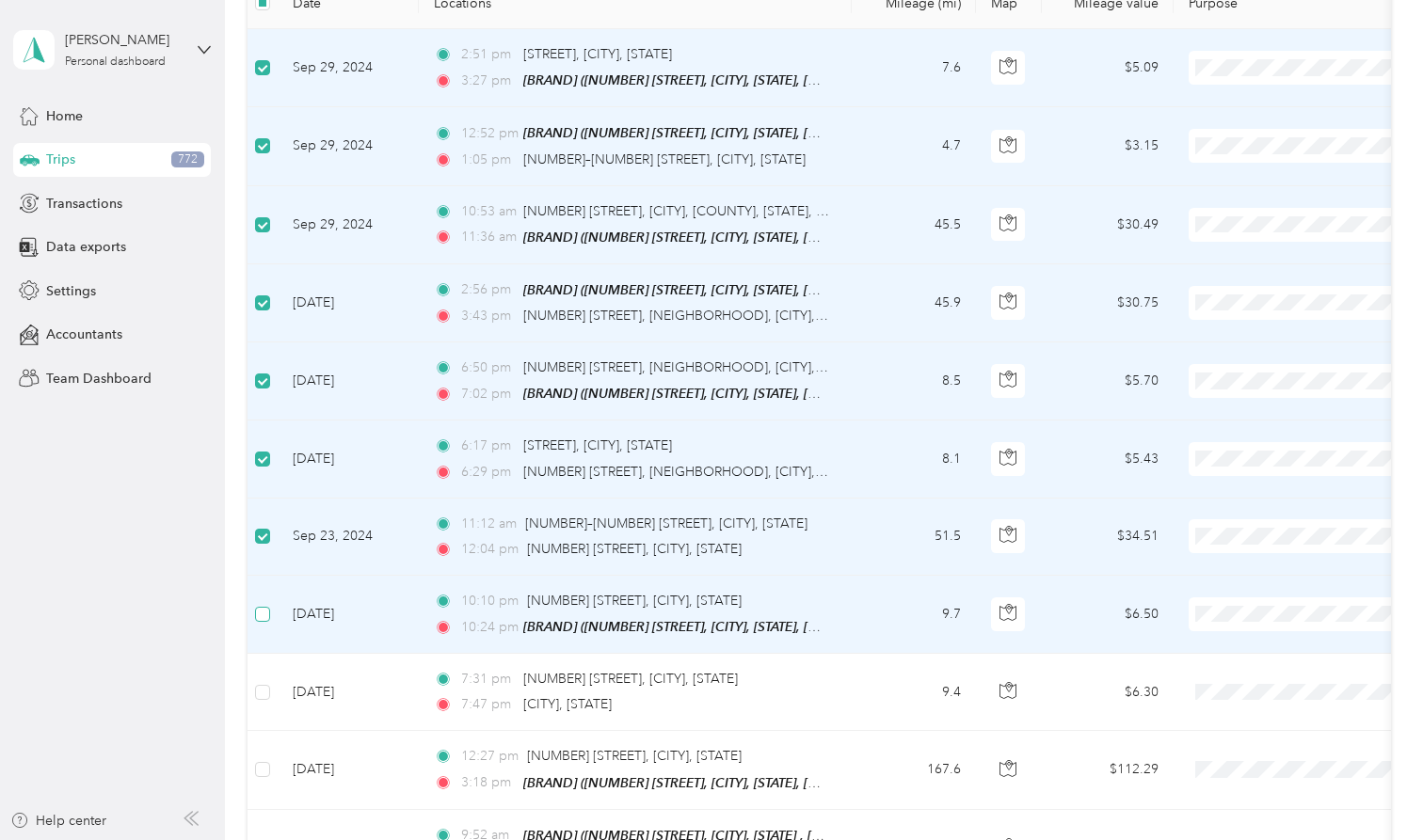click at bounding box center (263, 614) 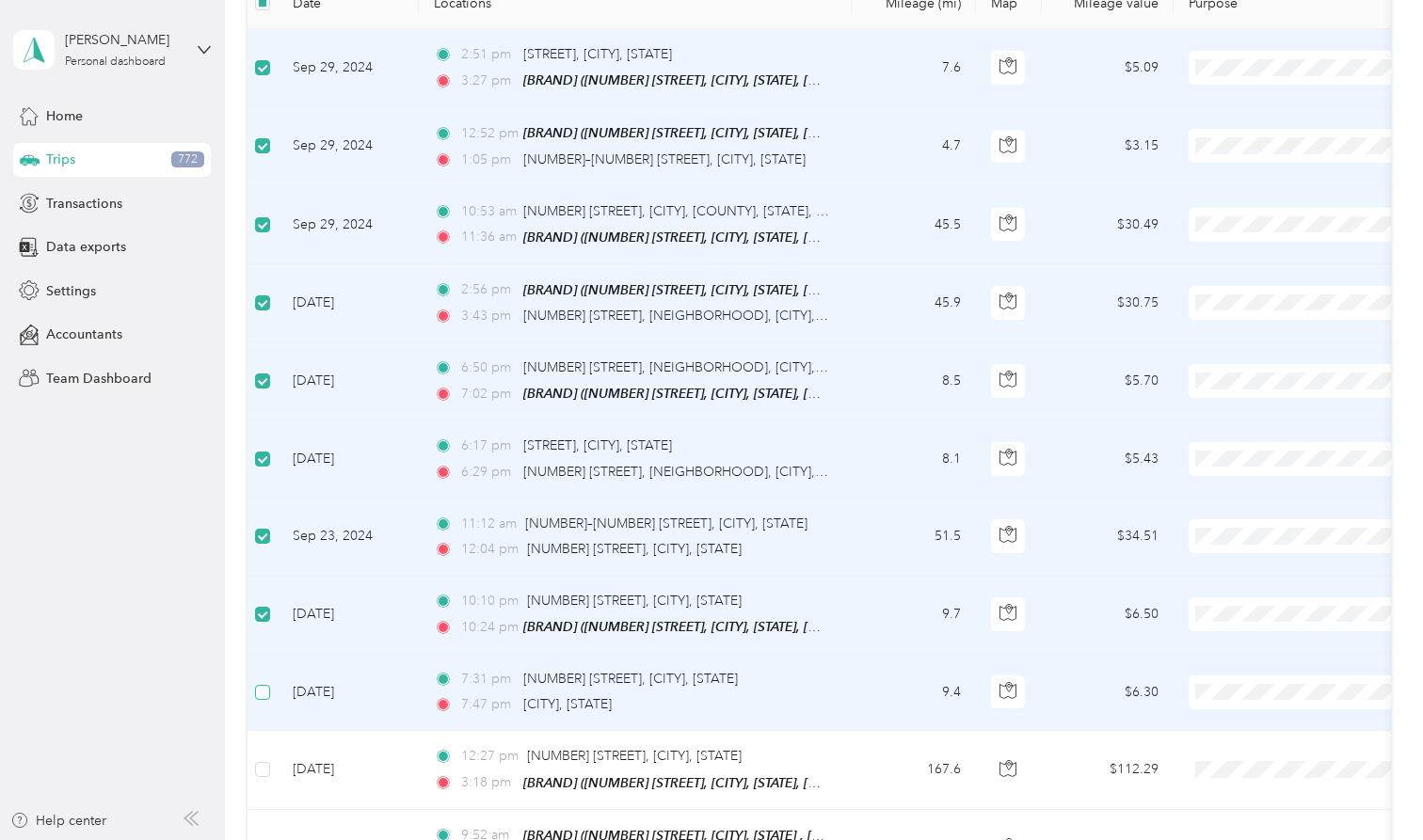click at bounding box center (263, 692) 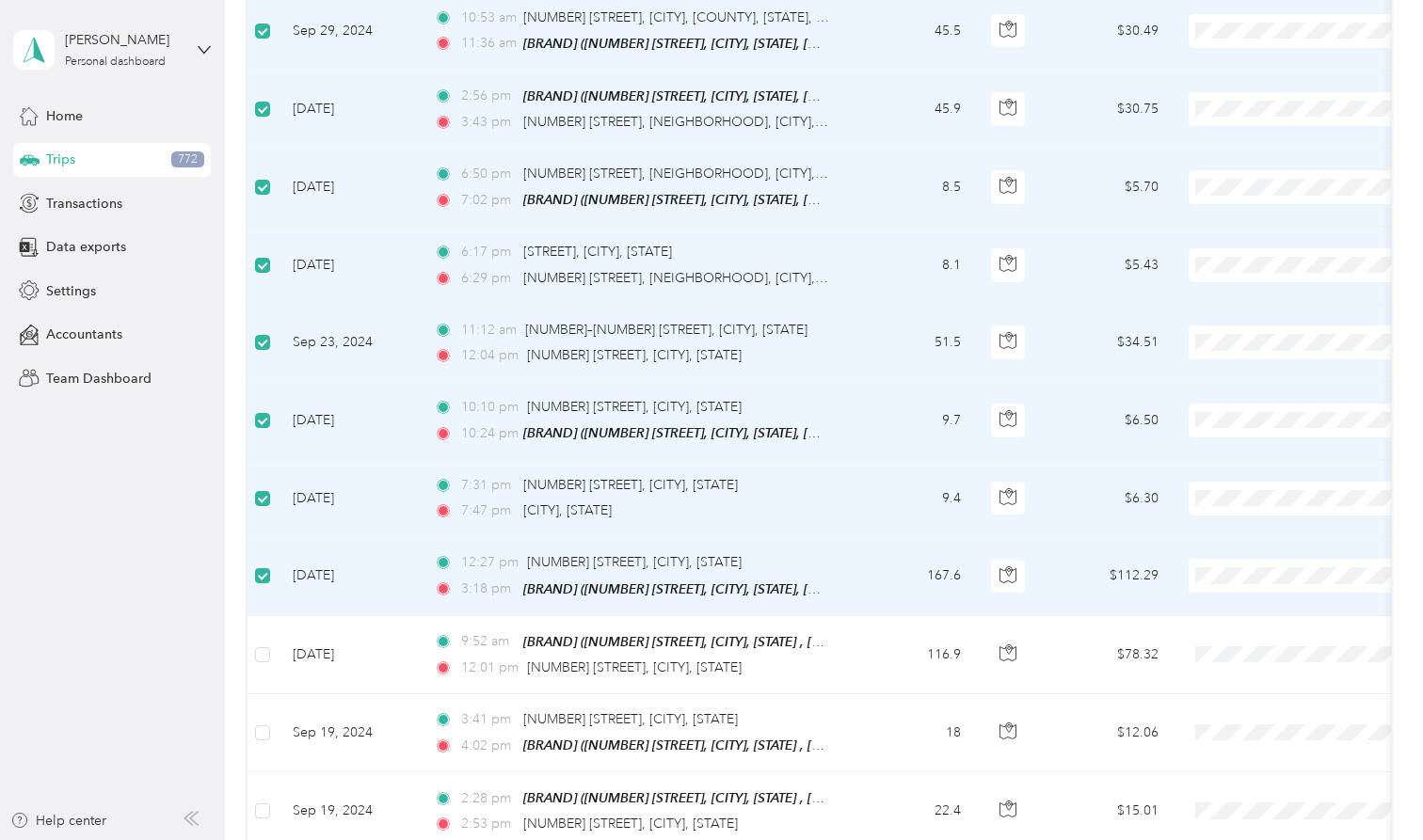 scroll, scrollTop: 493, scrollLeft: 0, axis: vertical 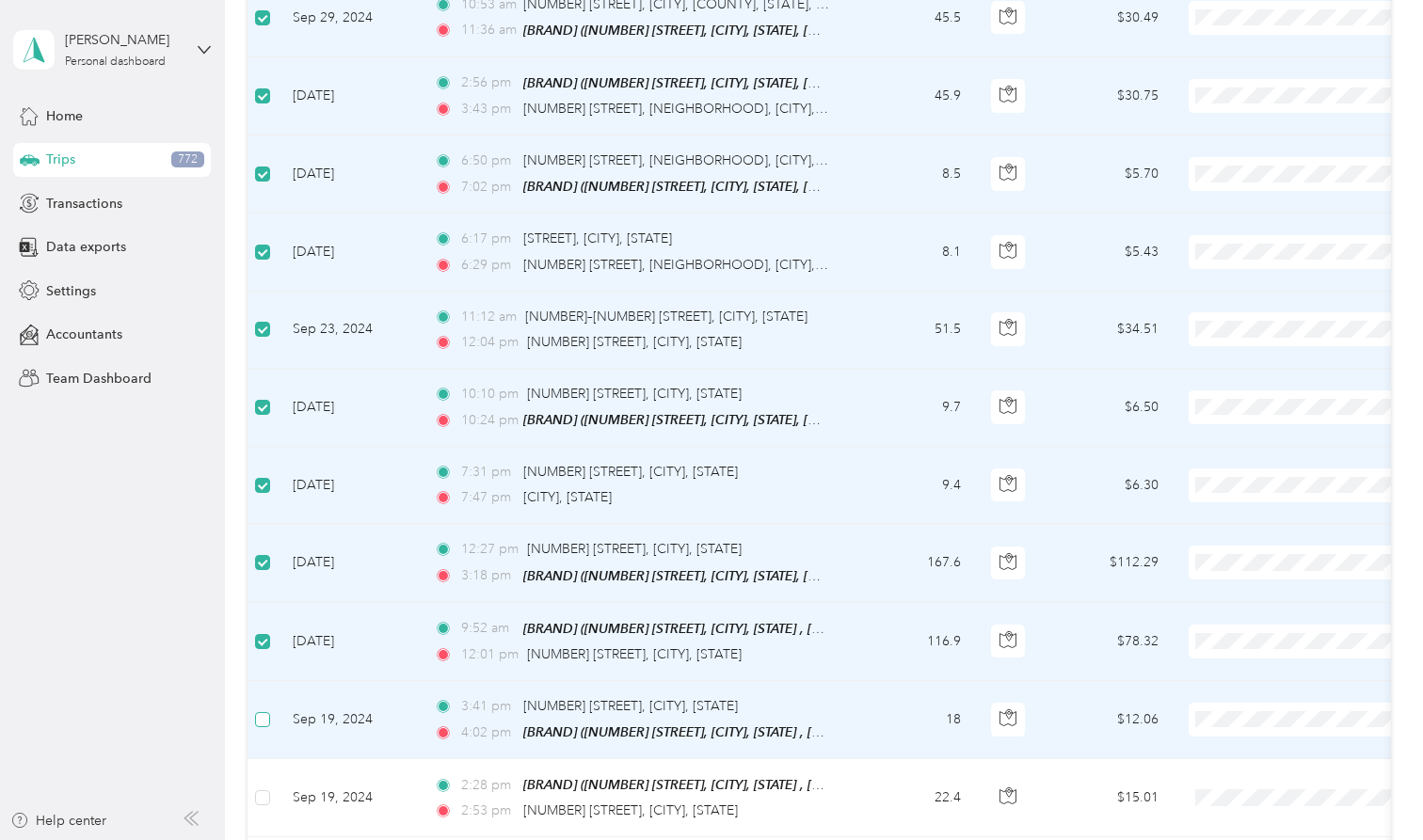 click at bounding box center (263, 720) 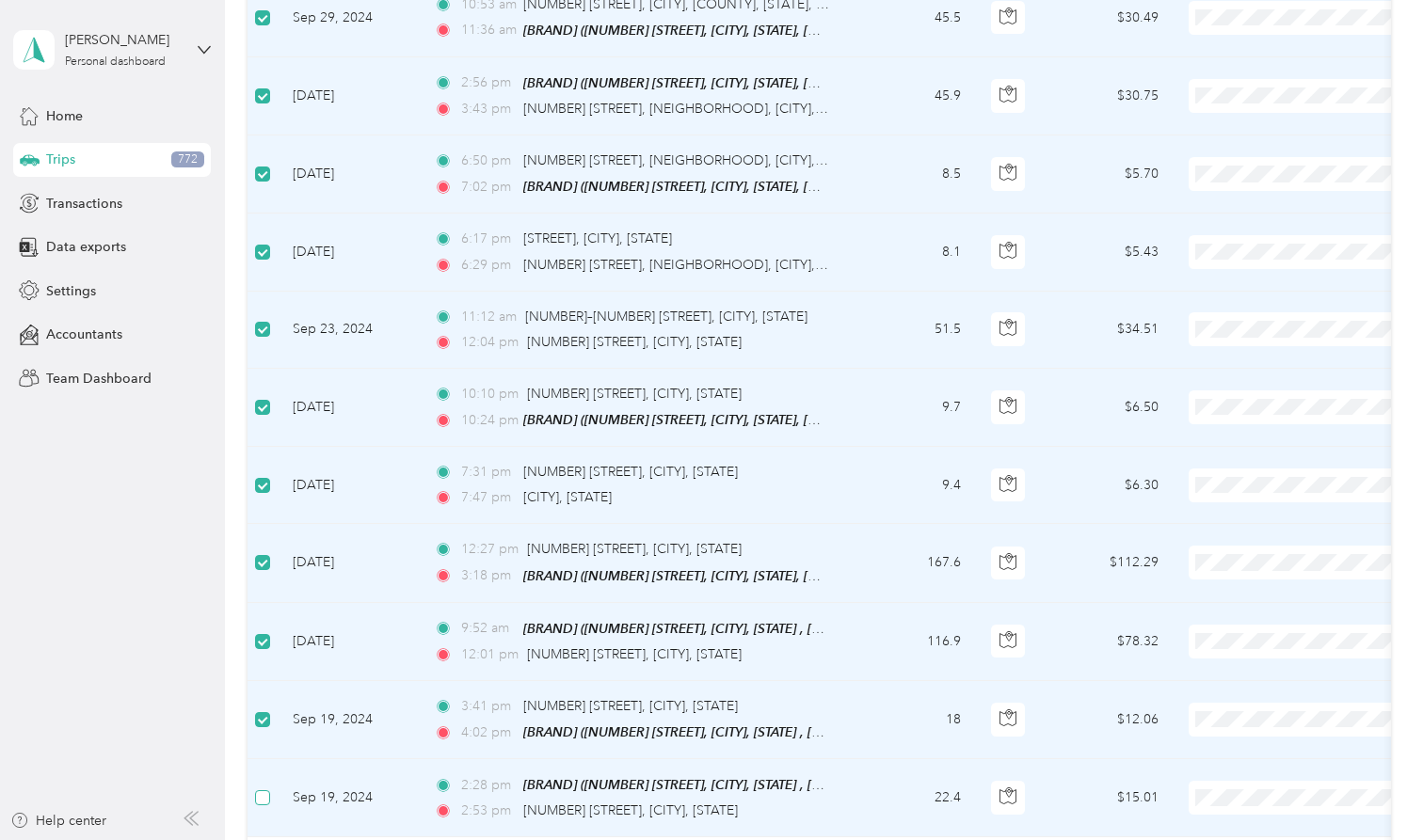 click at bounding box center [263, 798] 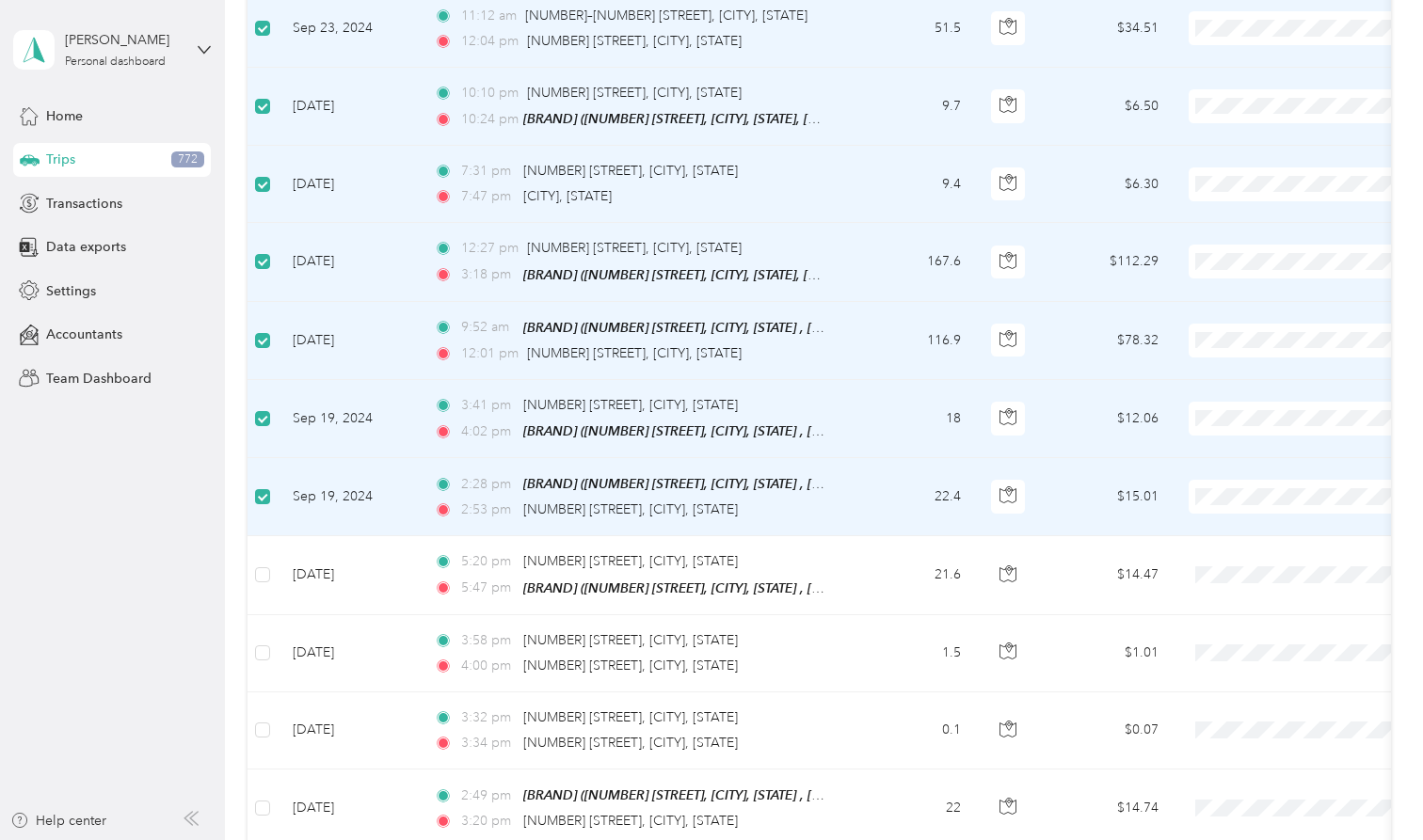 scroll, scrollTop: 811, scrollLeft: 0, axis: vertical 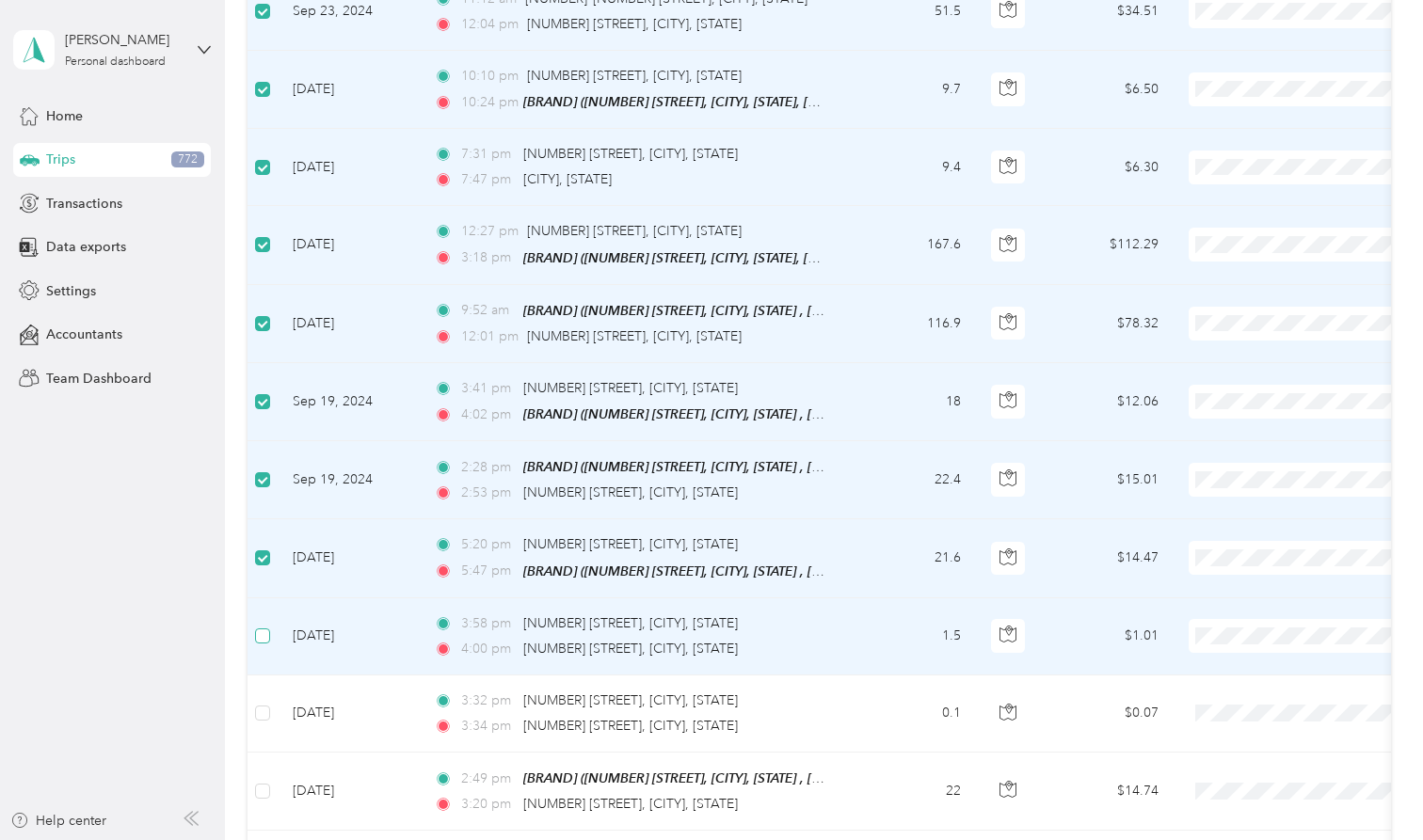 click at bounding box center [263, 636] 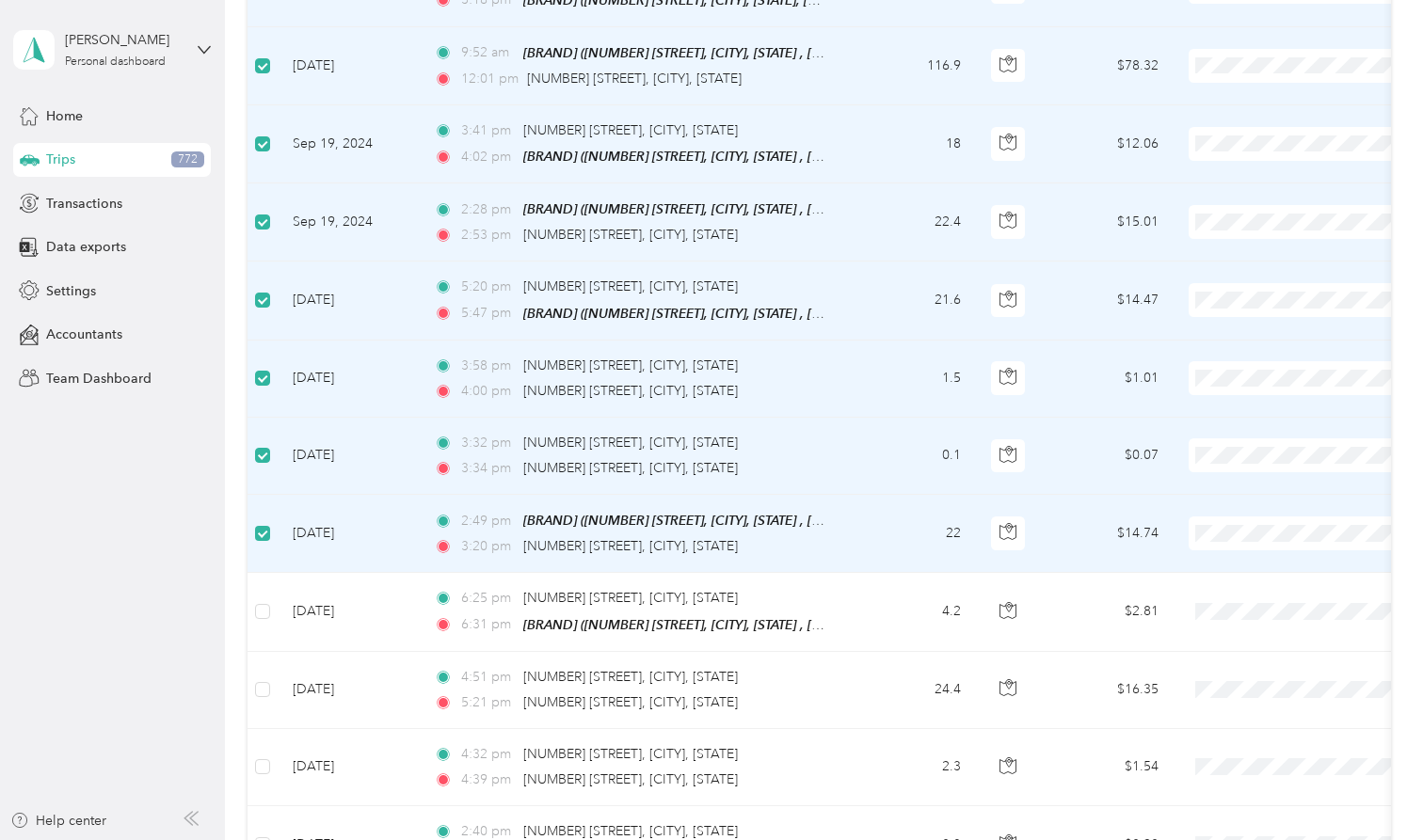 scroll, scrollTop: 1082, scrollLeft: 0, axis: vertical 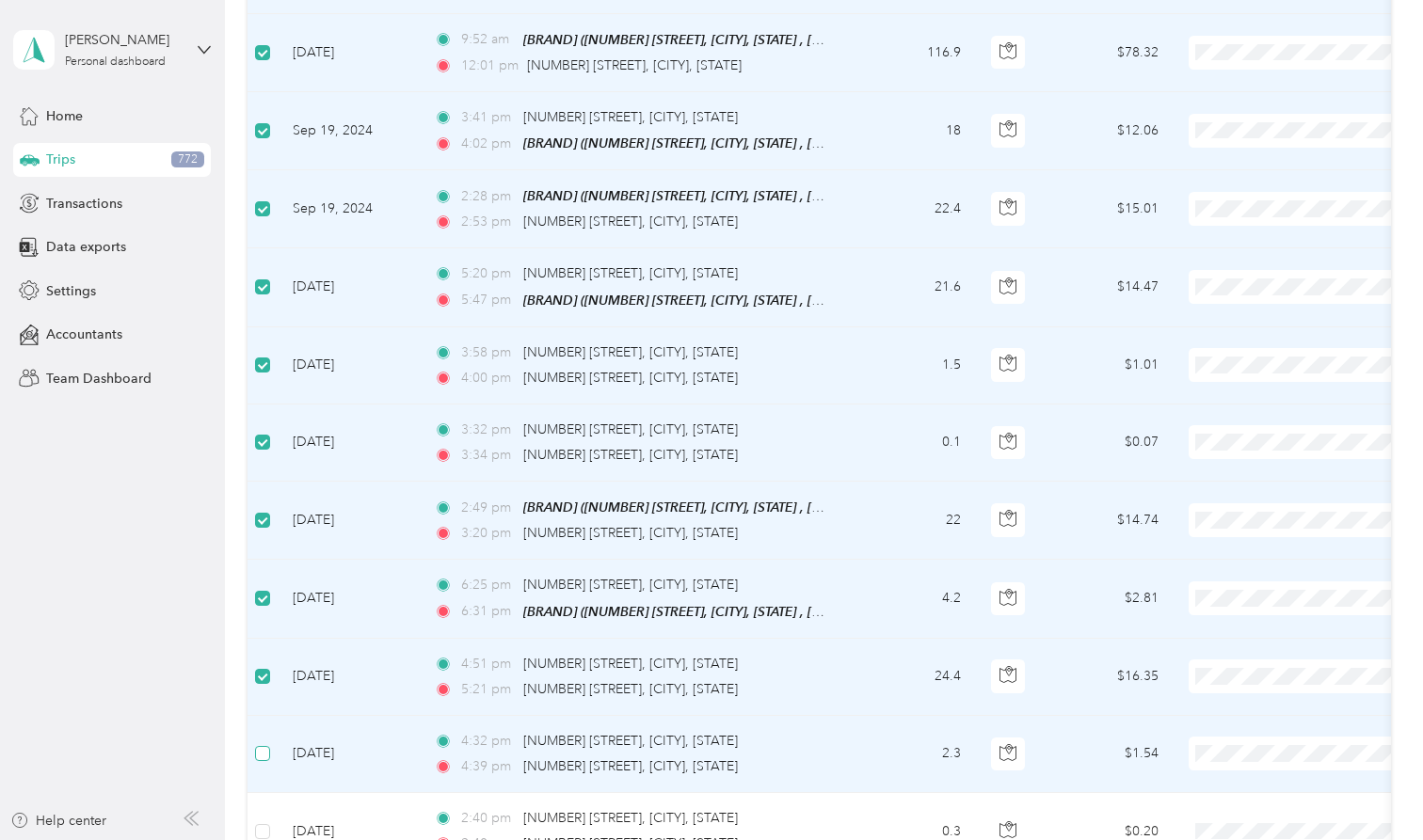 click at bounding box center [263, 753] 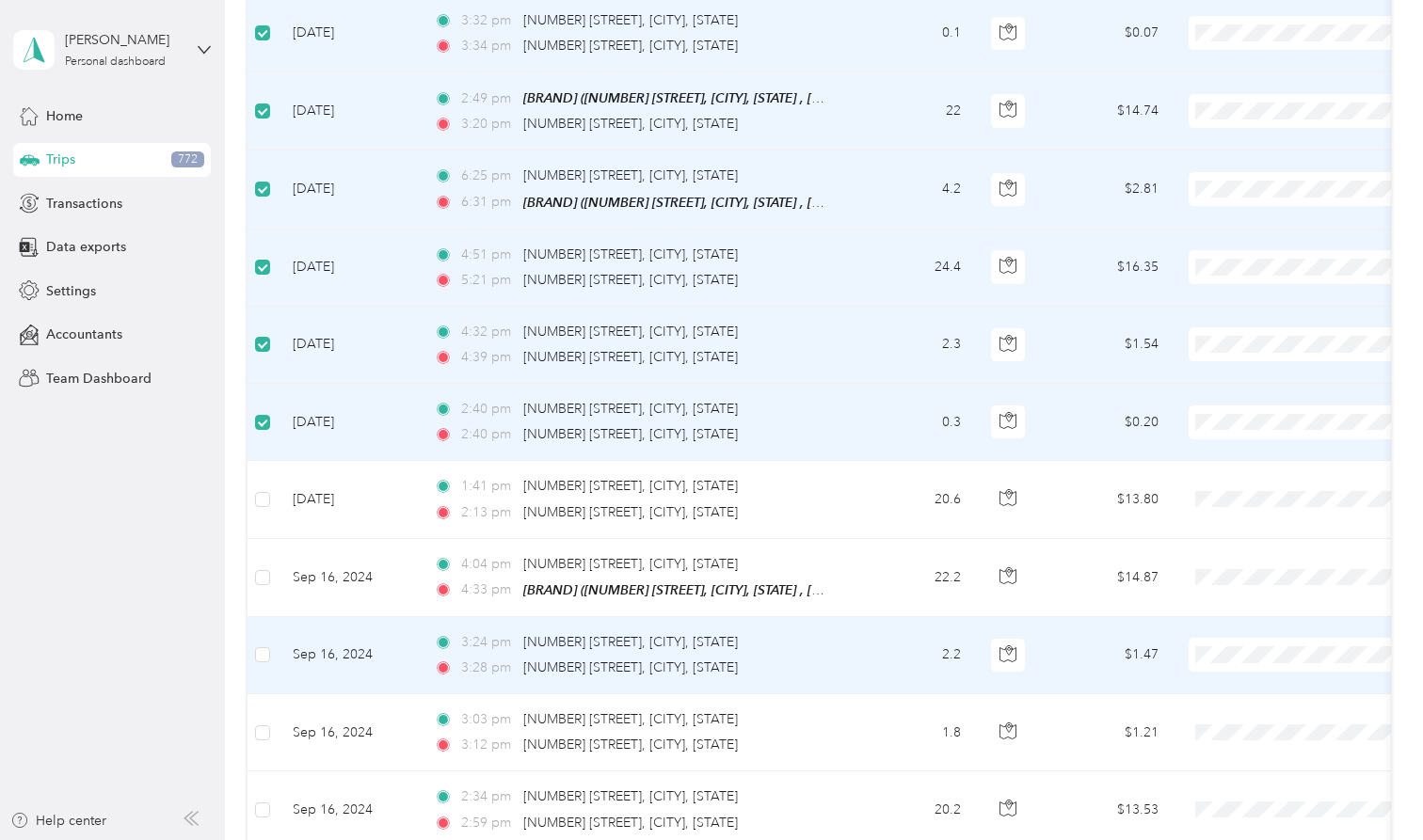 scroll, scrollTop: 1495, scrollLeft: 0, axis: vertical 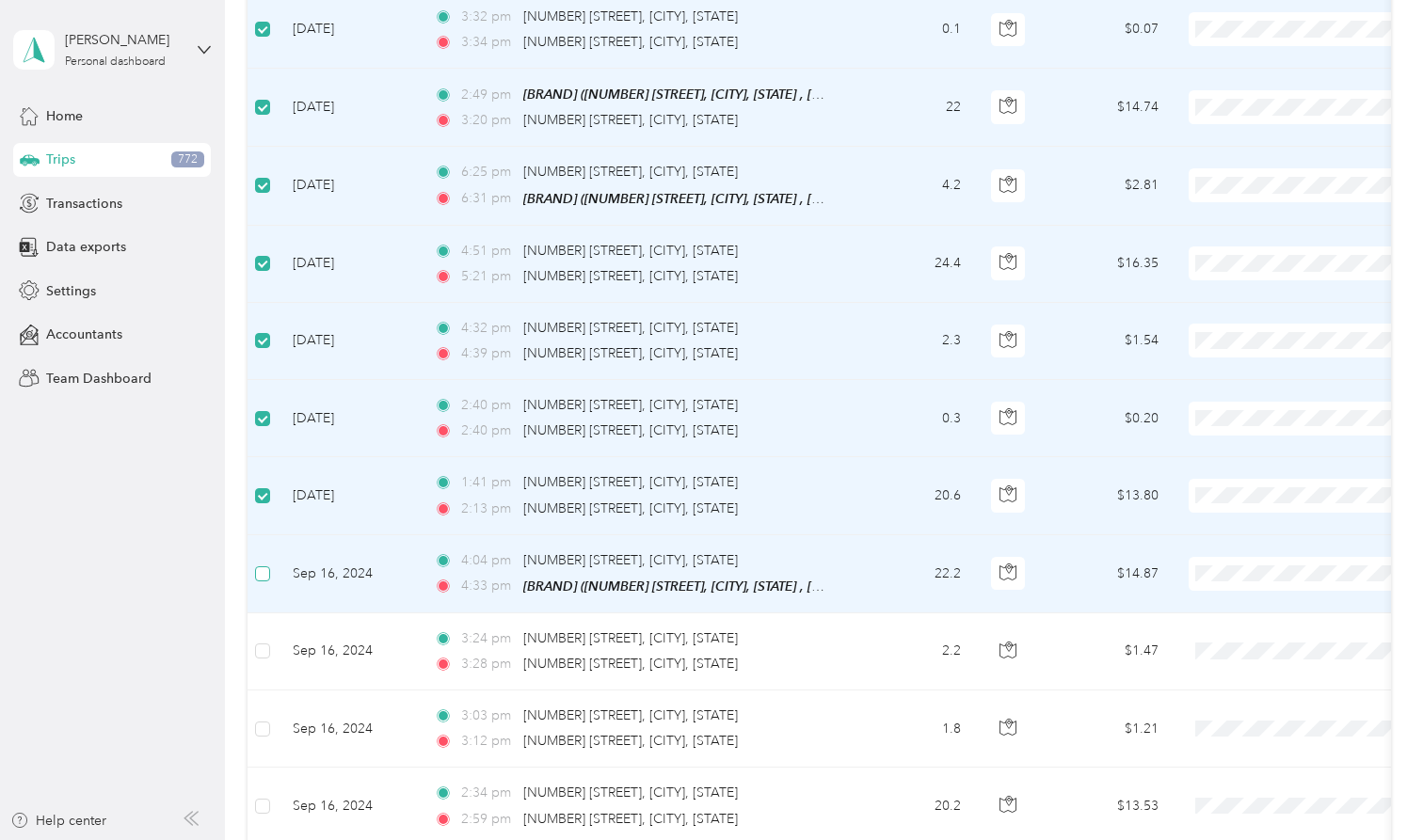 click at bounding box center (263, 574) 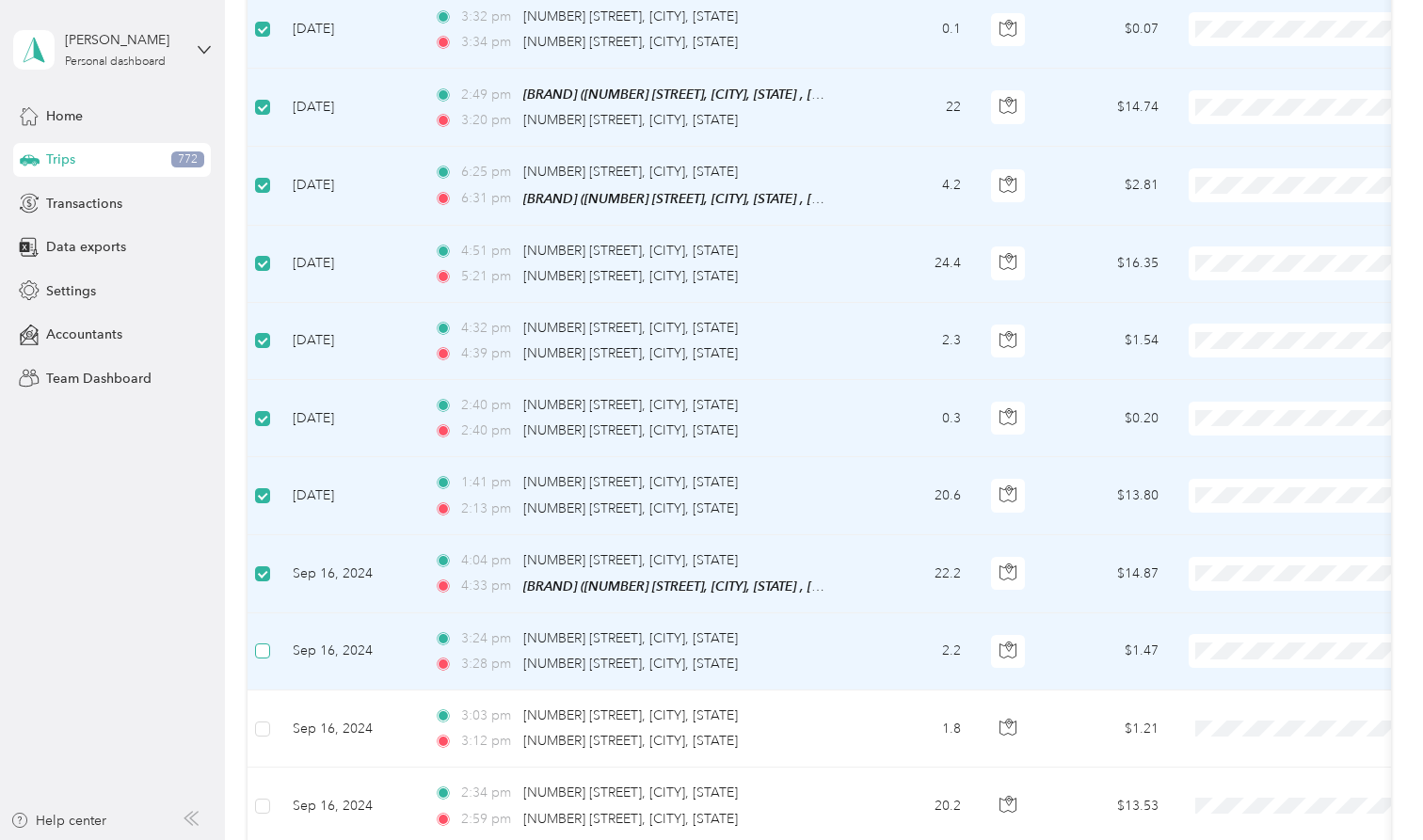 click at bounding box center [263, 651] 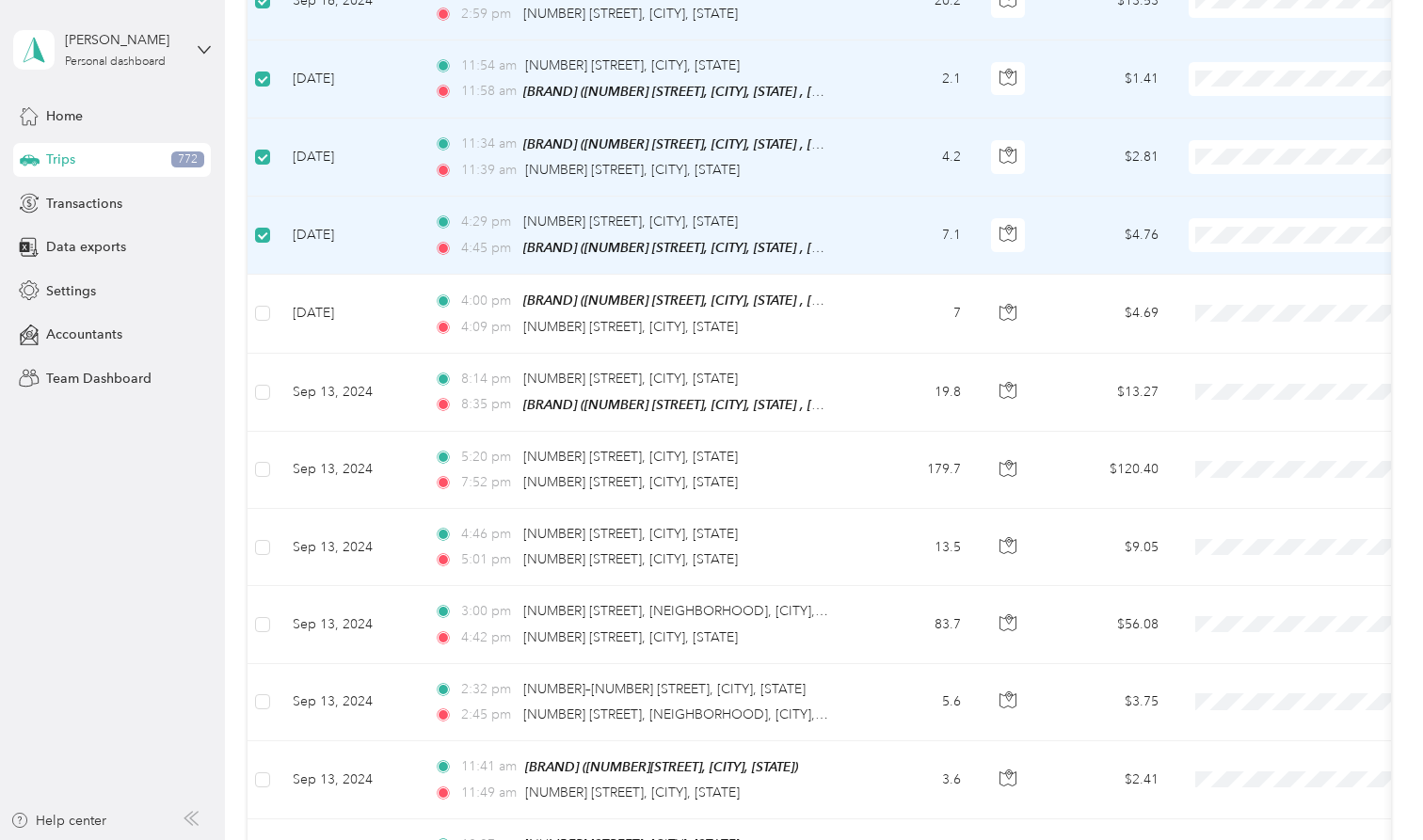 scroll, scrollTop: 2306, scrollLeft: 0, axis: vertical 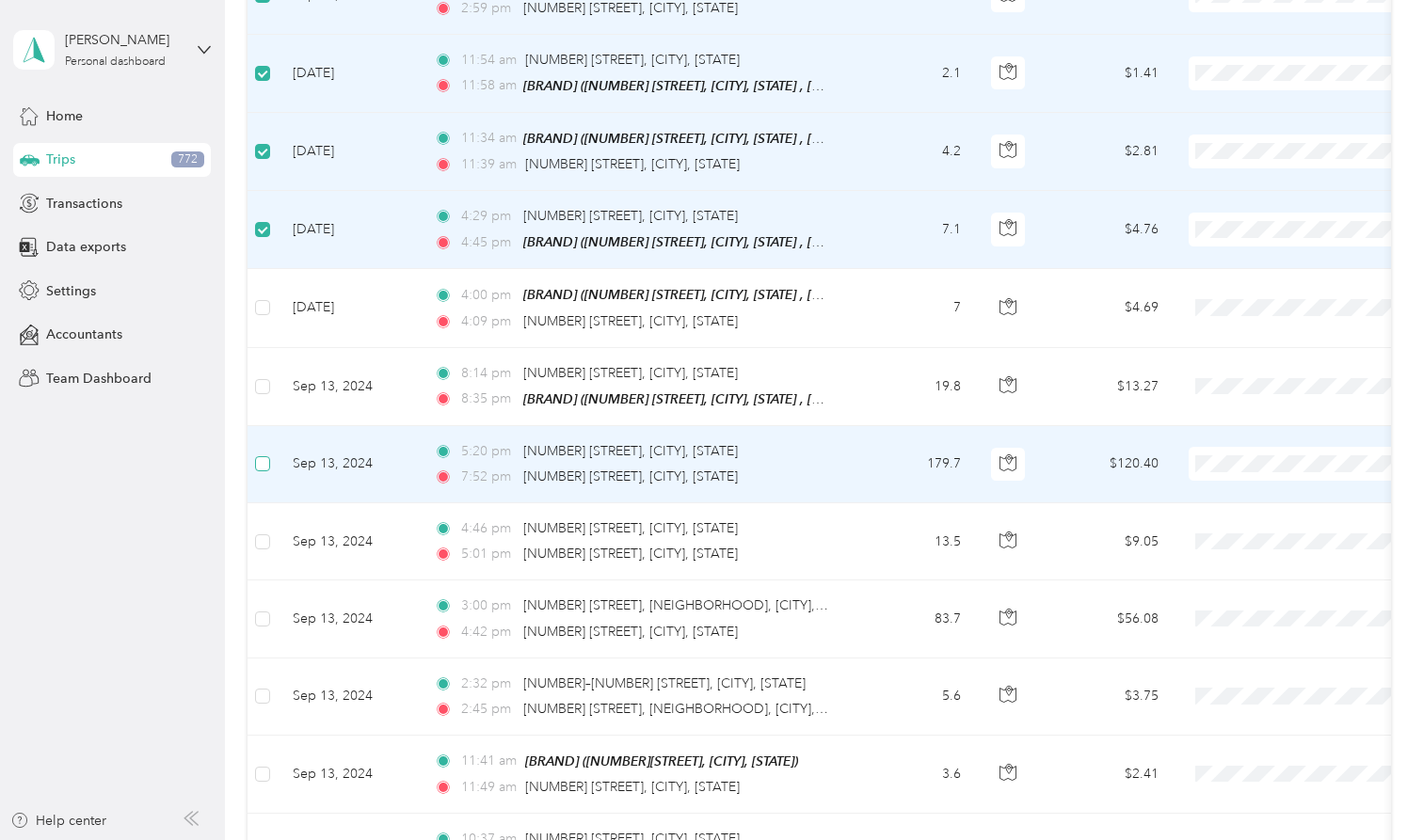 click at bounding box center (263, 464) 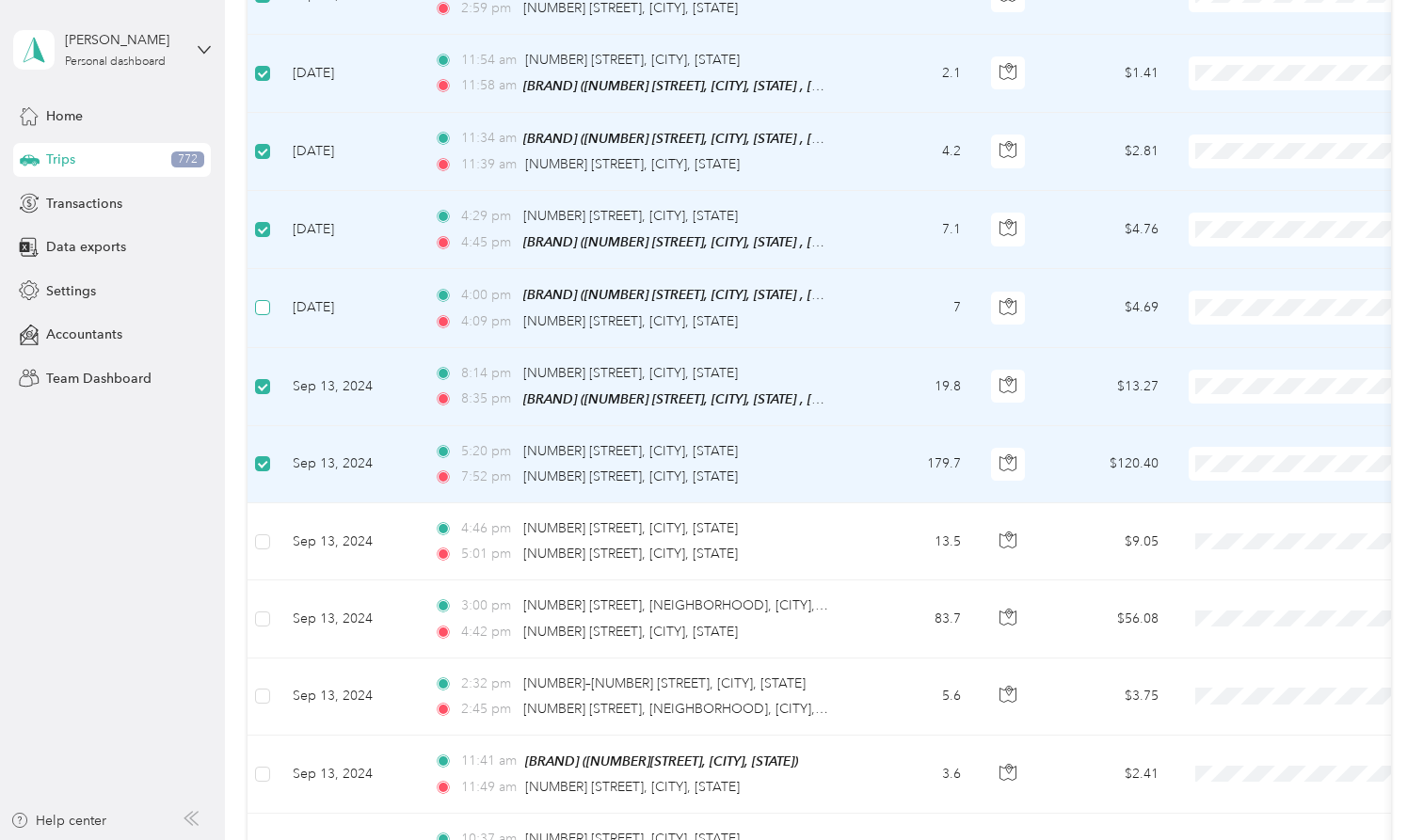 click at bounding box center (263, 308) 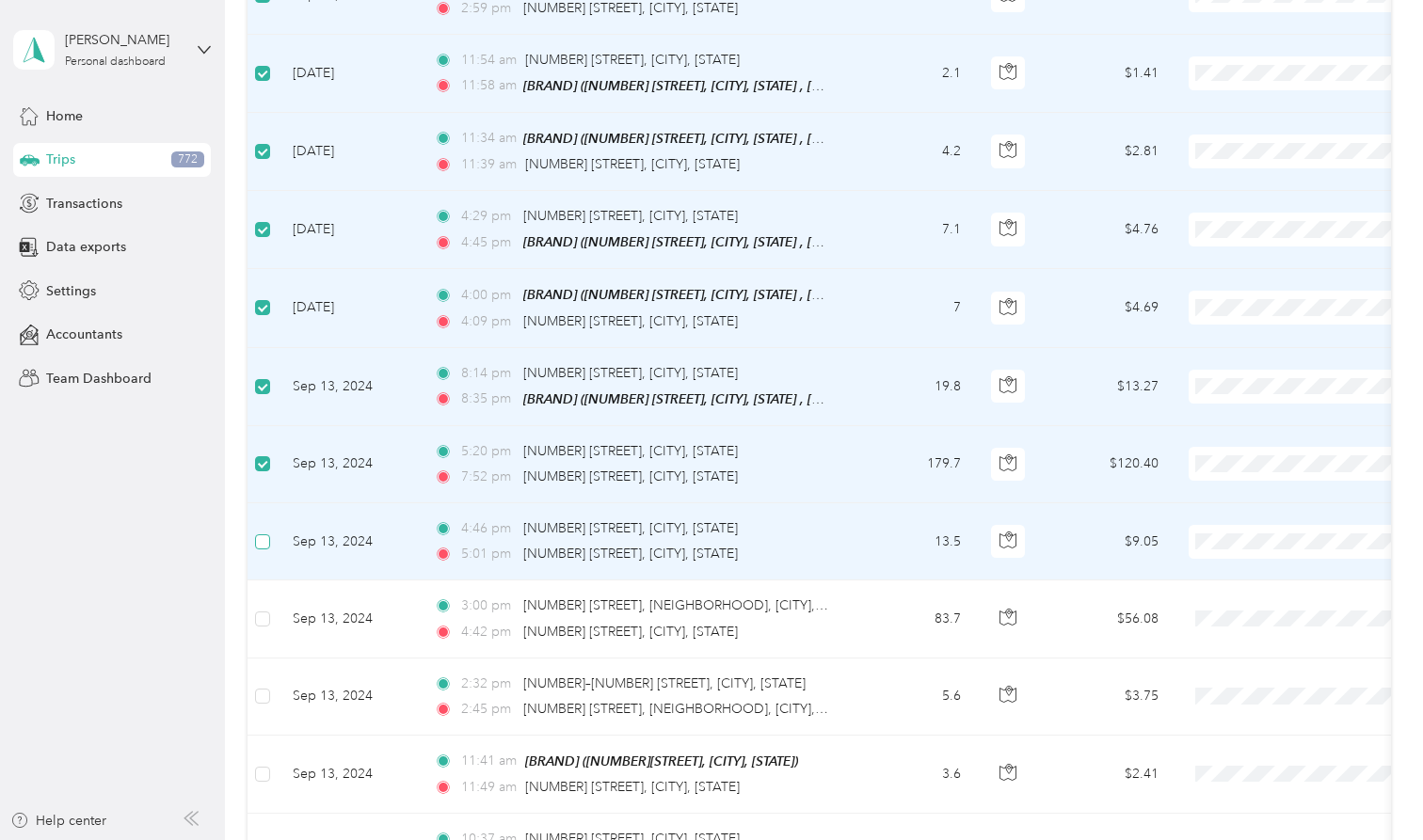 click at bounding box center (263, 542) 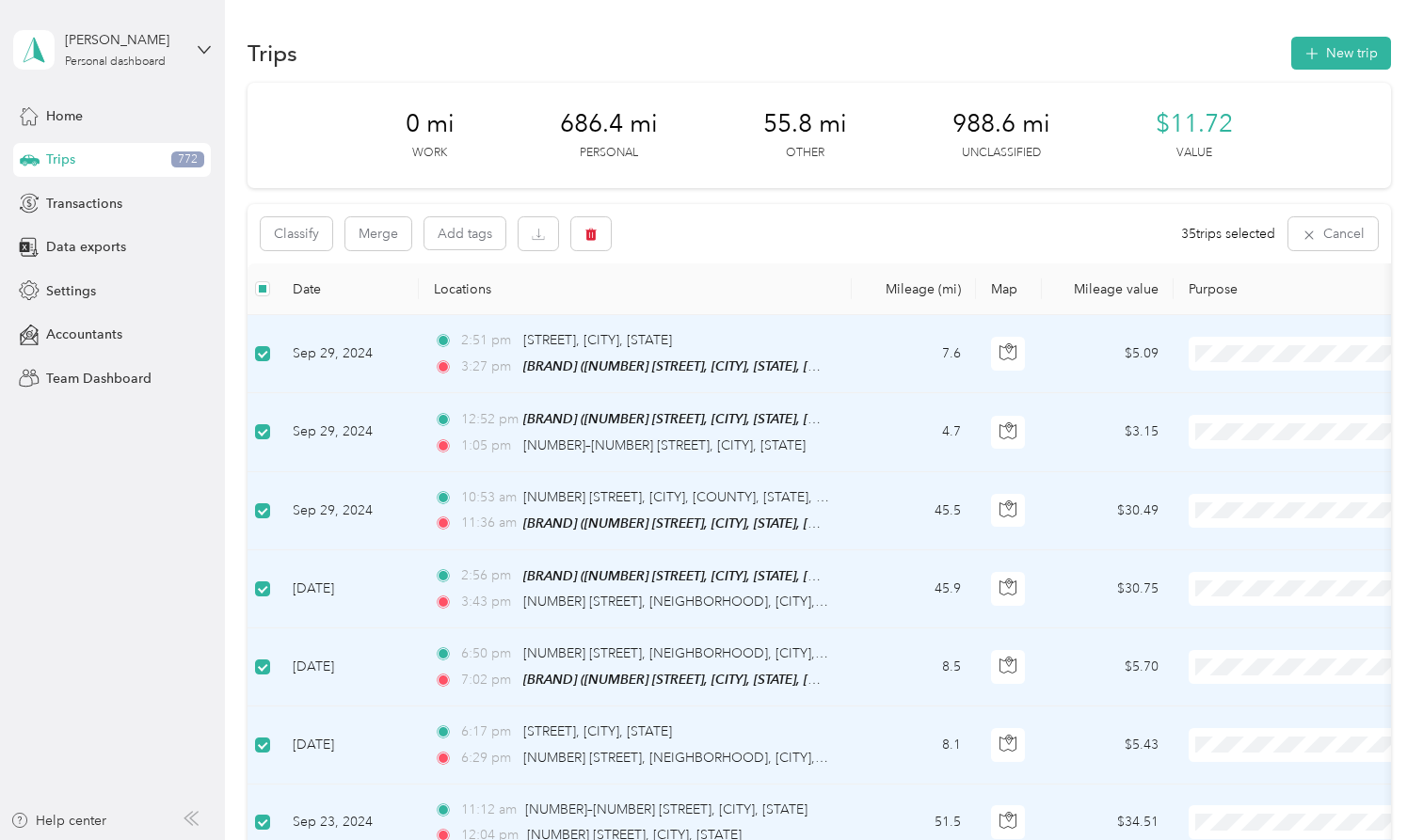 scroll, scrollTop: 0, scrollLeft: 0, axis: both 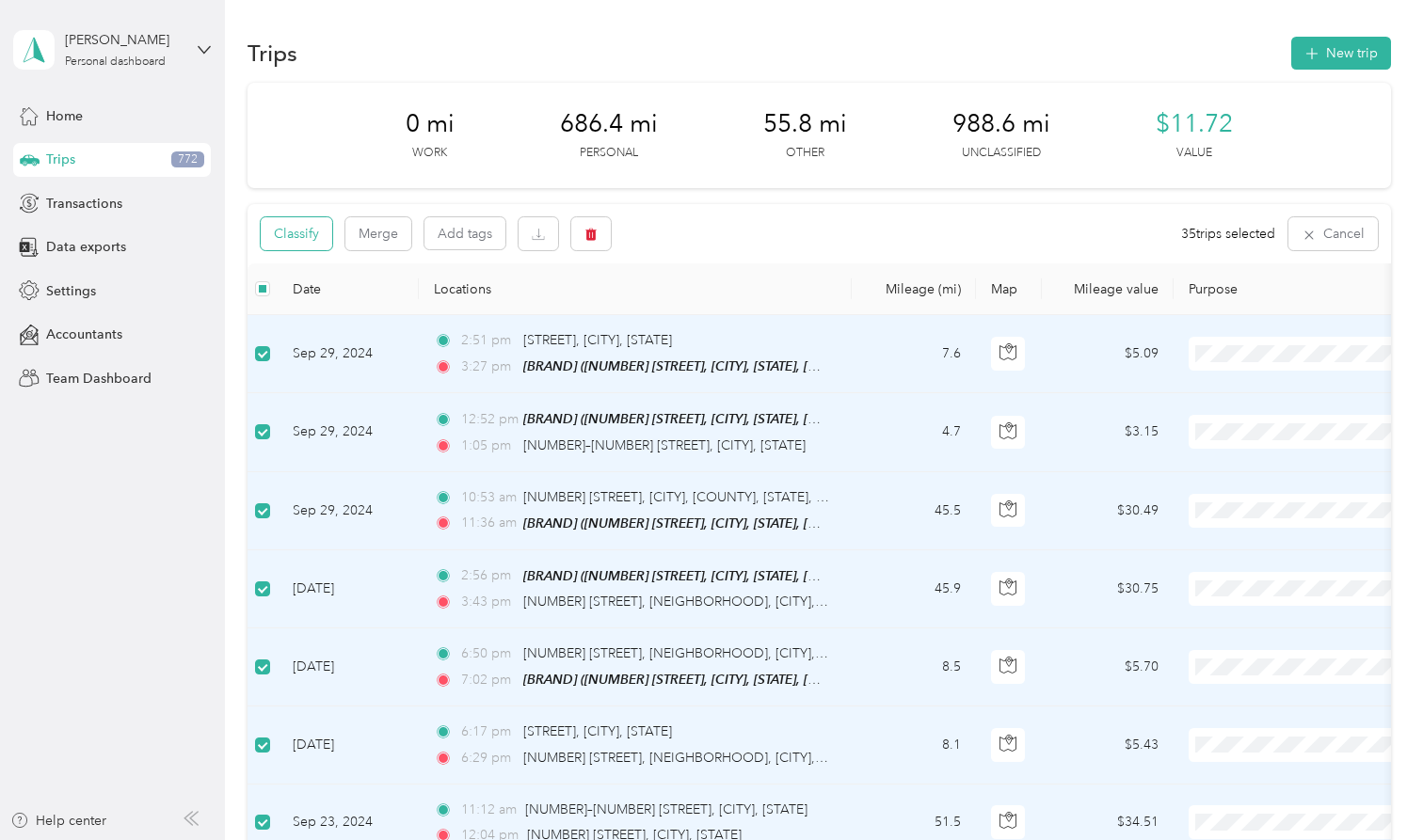 click on "Classify" at bounding box center [296, 233] 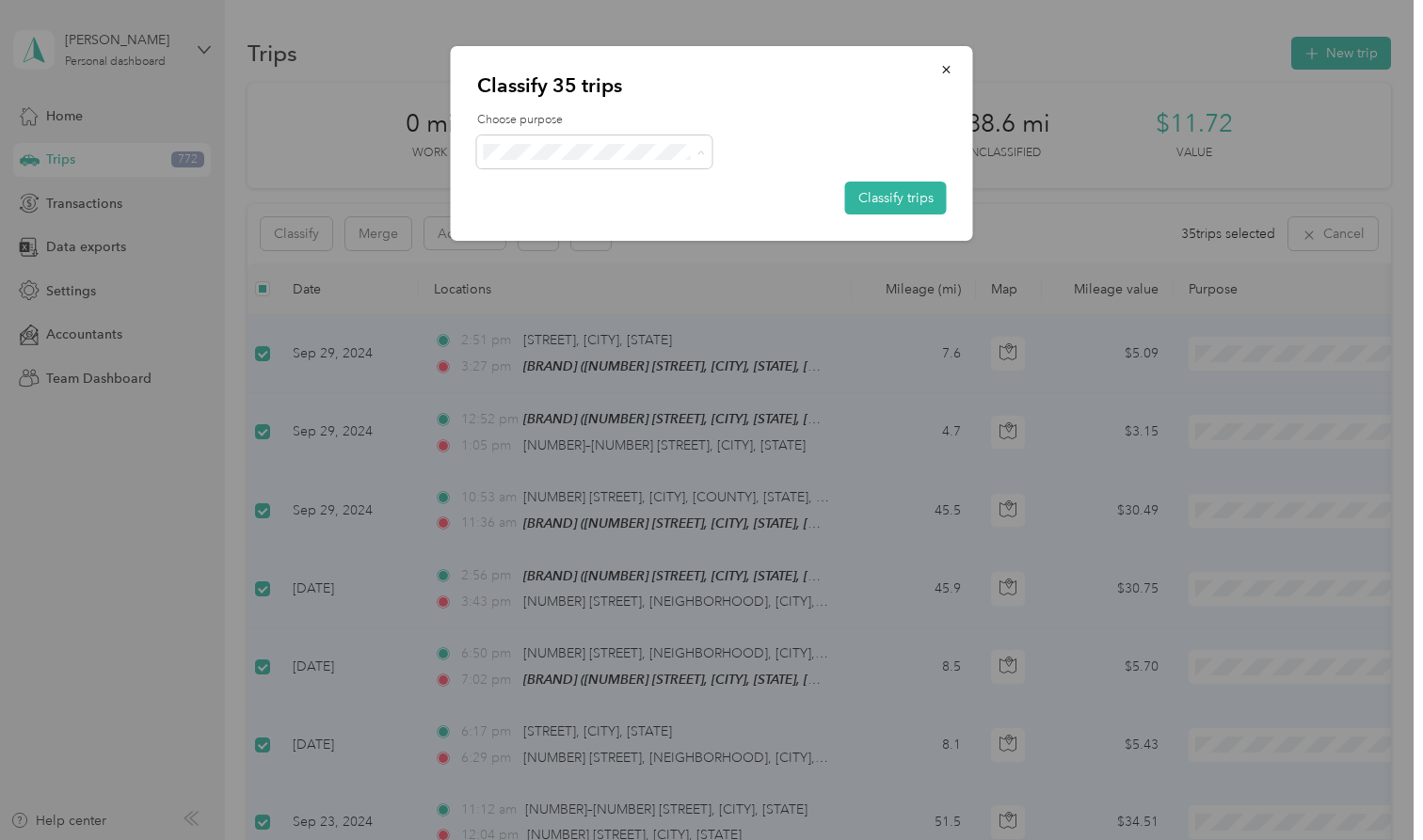 click on "Personal" at bounding box center (595, 218) 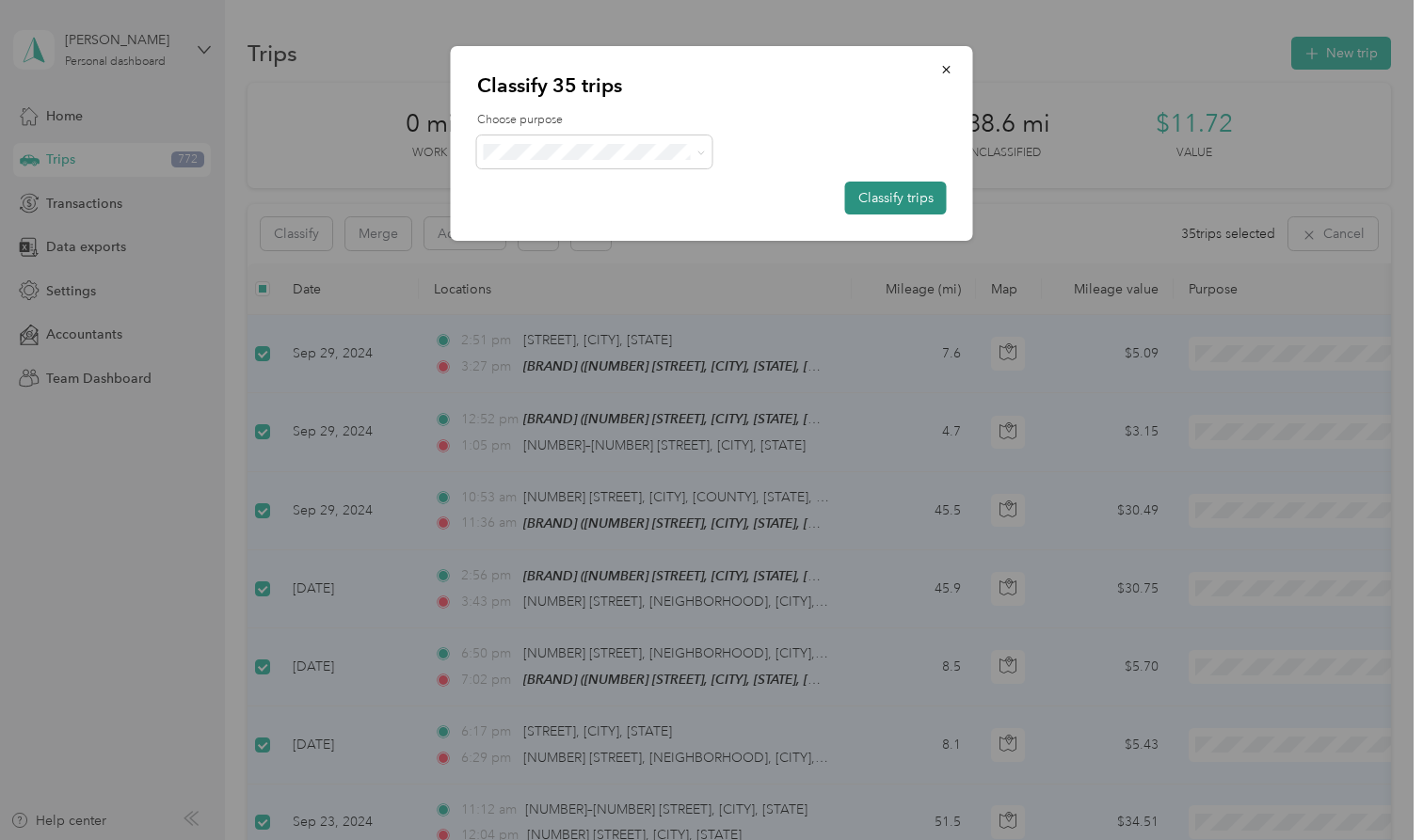 click on "Classify trips" at bounding box center (896, 198) 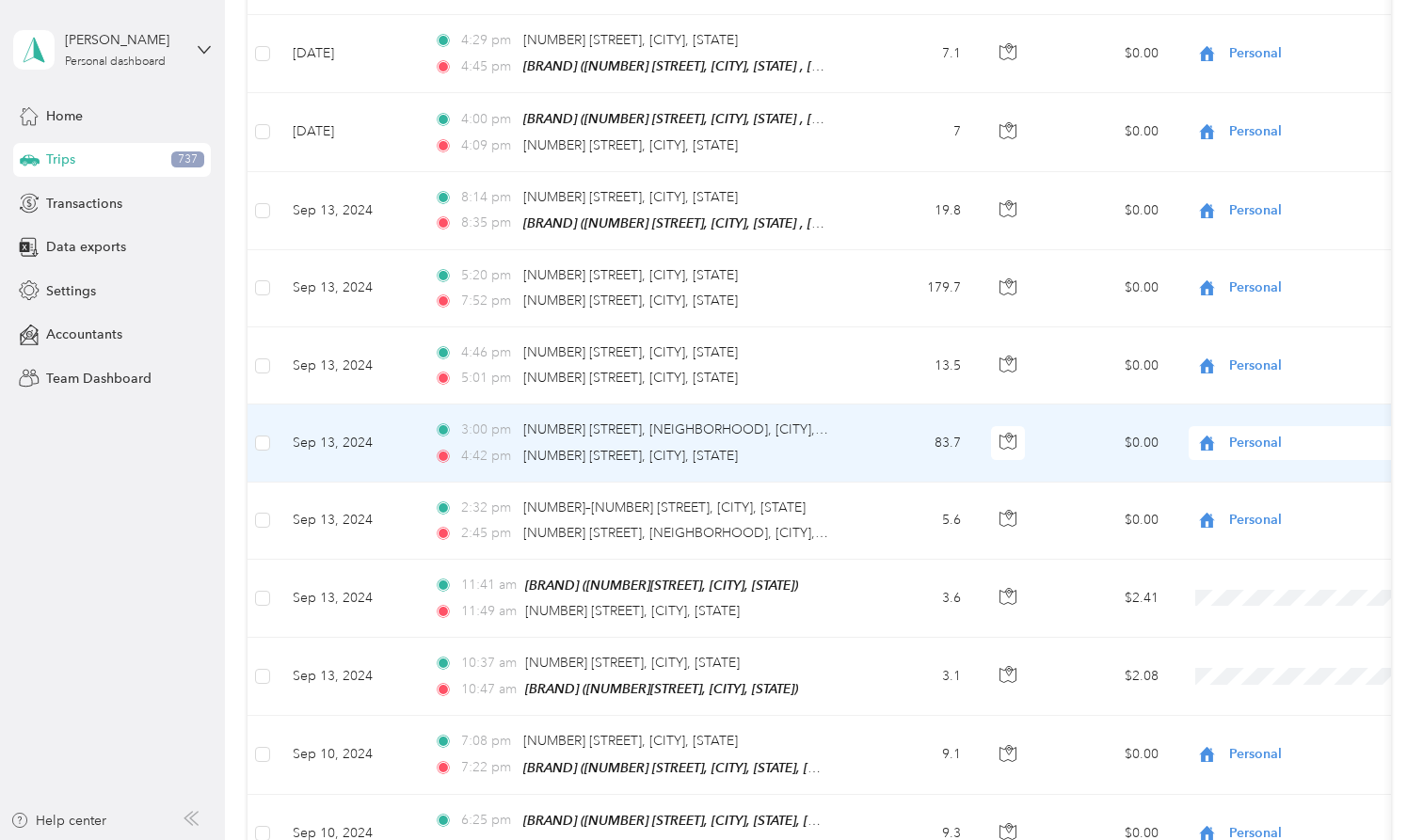 scroll, scrollTop: 2486, scrollLeft: 0, axis: vertical 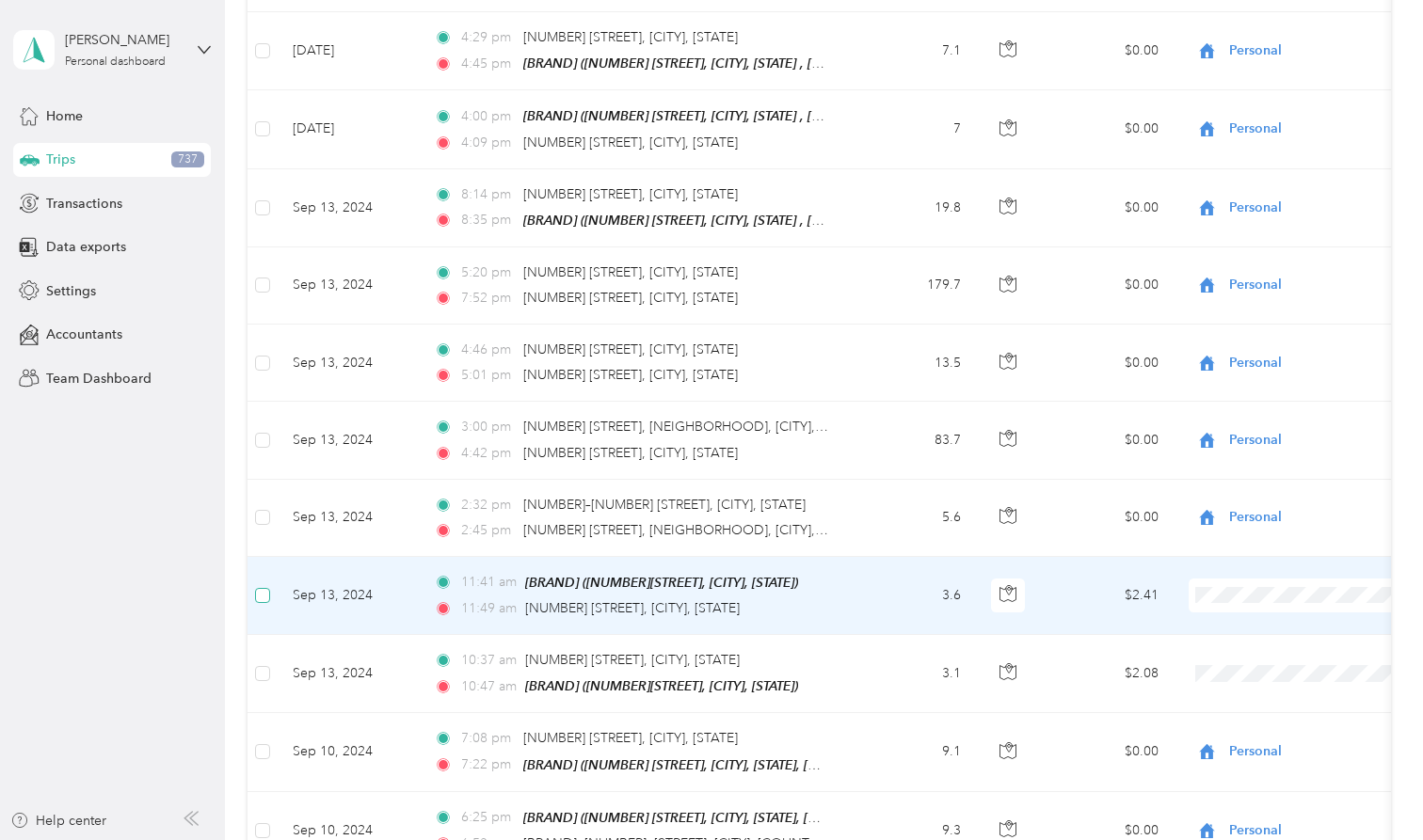 click at bounding box center (263, 595) 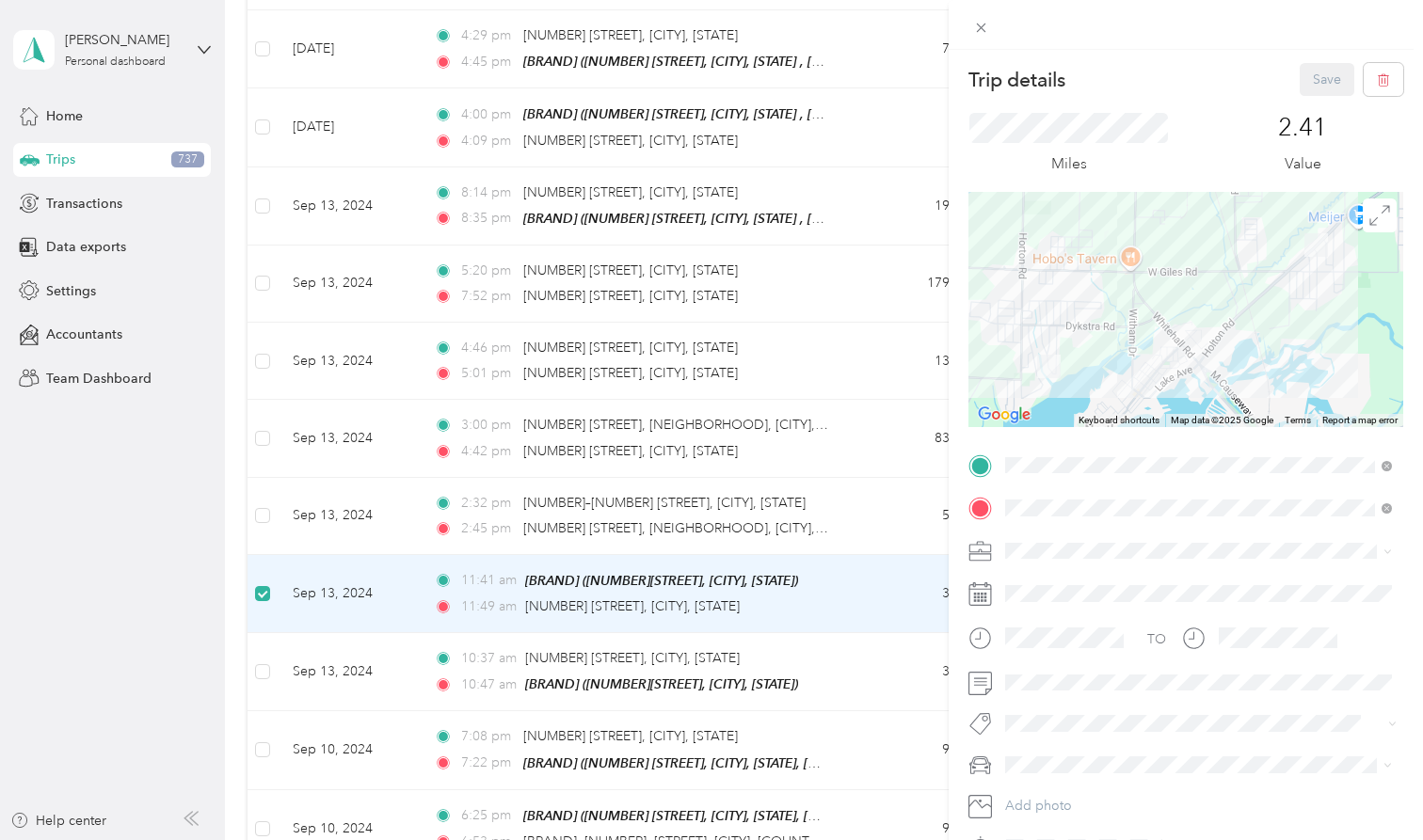 click on "Trip details Save This trip cannot be edited because it is either under review, approved, or paid. Contact your Team Manager to edit it. Miles 2.41 Value  ← Move left → Move right ↑ Move up ↓ Move down + Zoom in - Zoom out Home Jump left by 75% End Jump right by 75% Page Up Jump up by 75% Page Down Jump down by 75% Keyboard shortcuts Map Data Map data ©2025 Google Map data ©2025 1 km  Click to toggle between metric and imperial units Terms Report a map error TO Add photo" at bounding box center [712, 420] 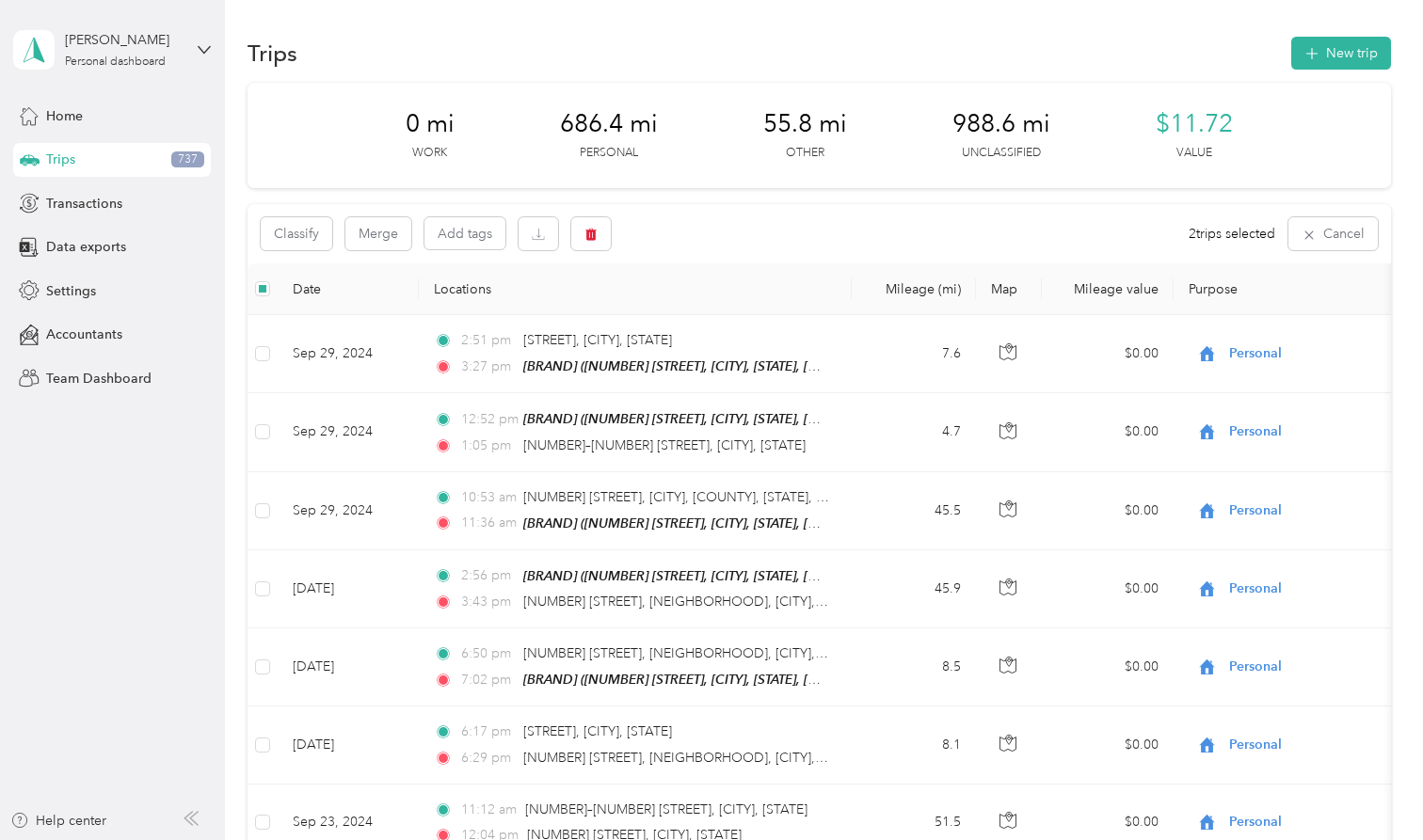 scroll, scrollTop: 0, scrollLeft: 0, axis: both 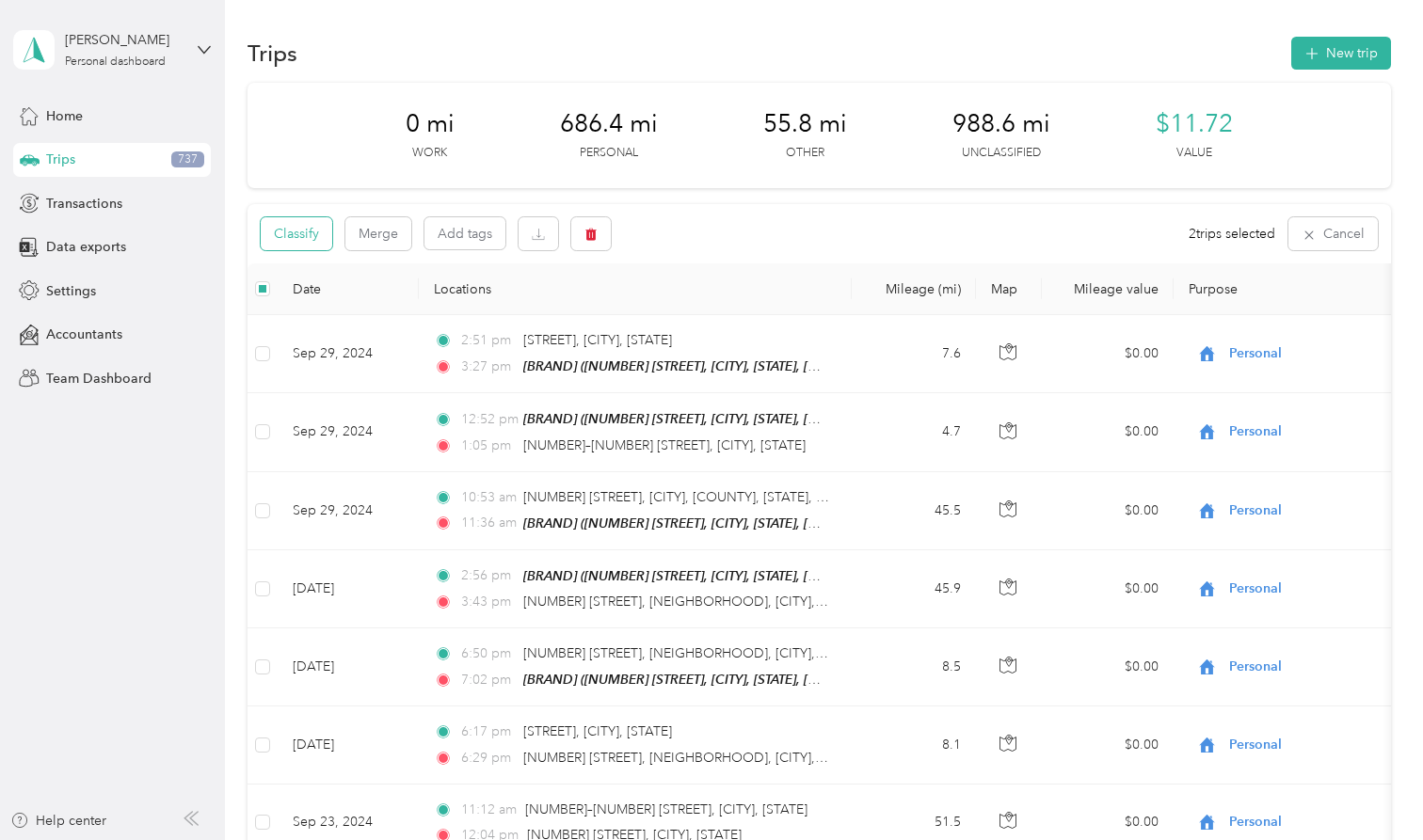 click on "Classify" at bounding box center (296, 233) 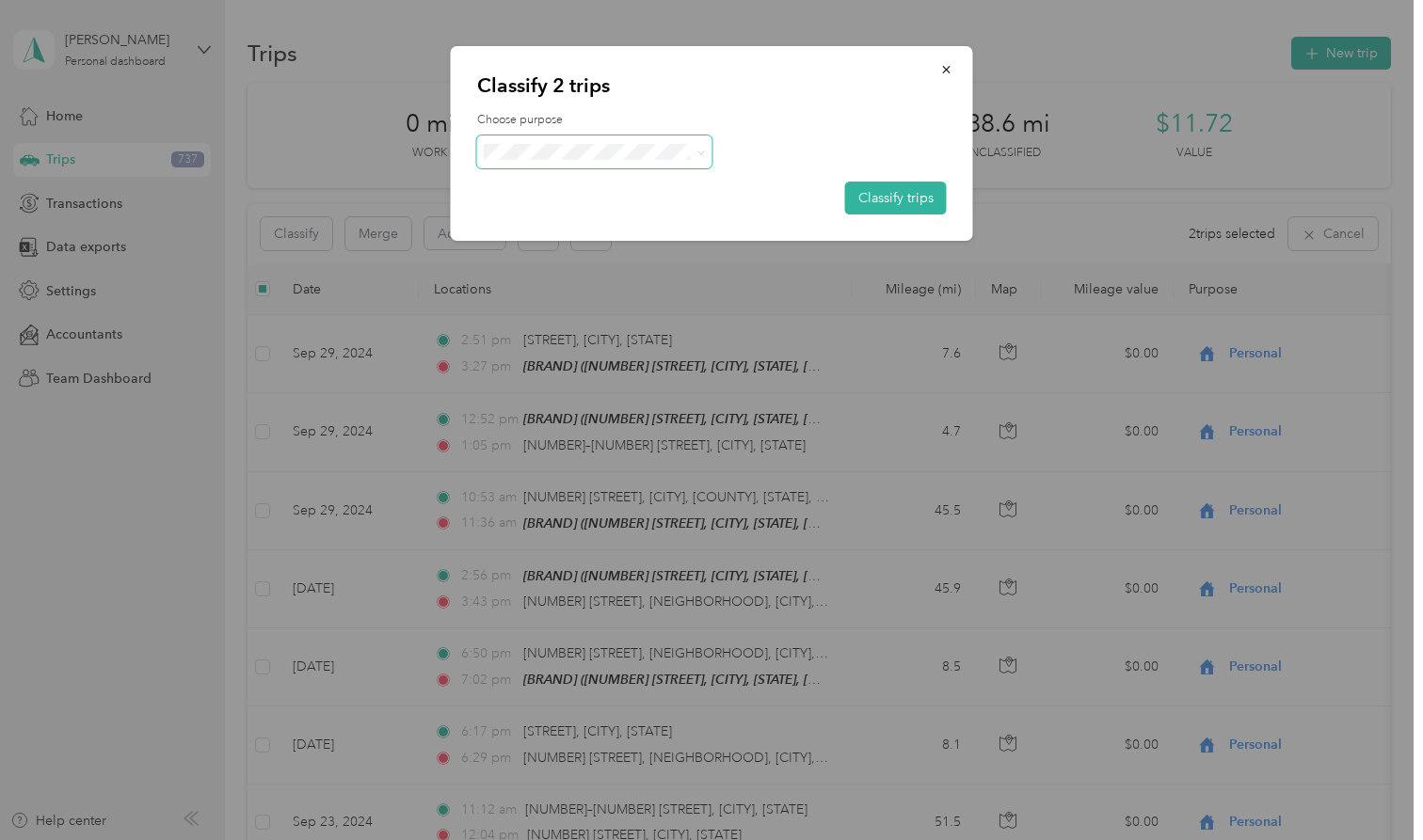 click 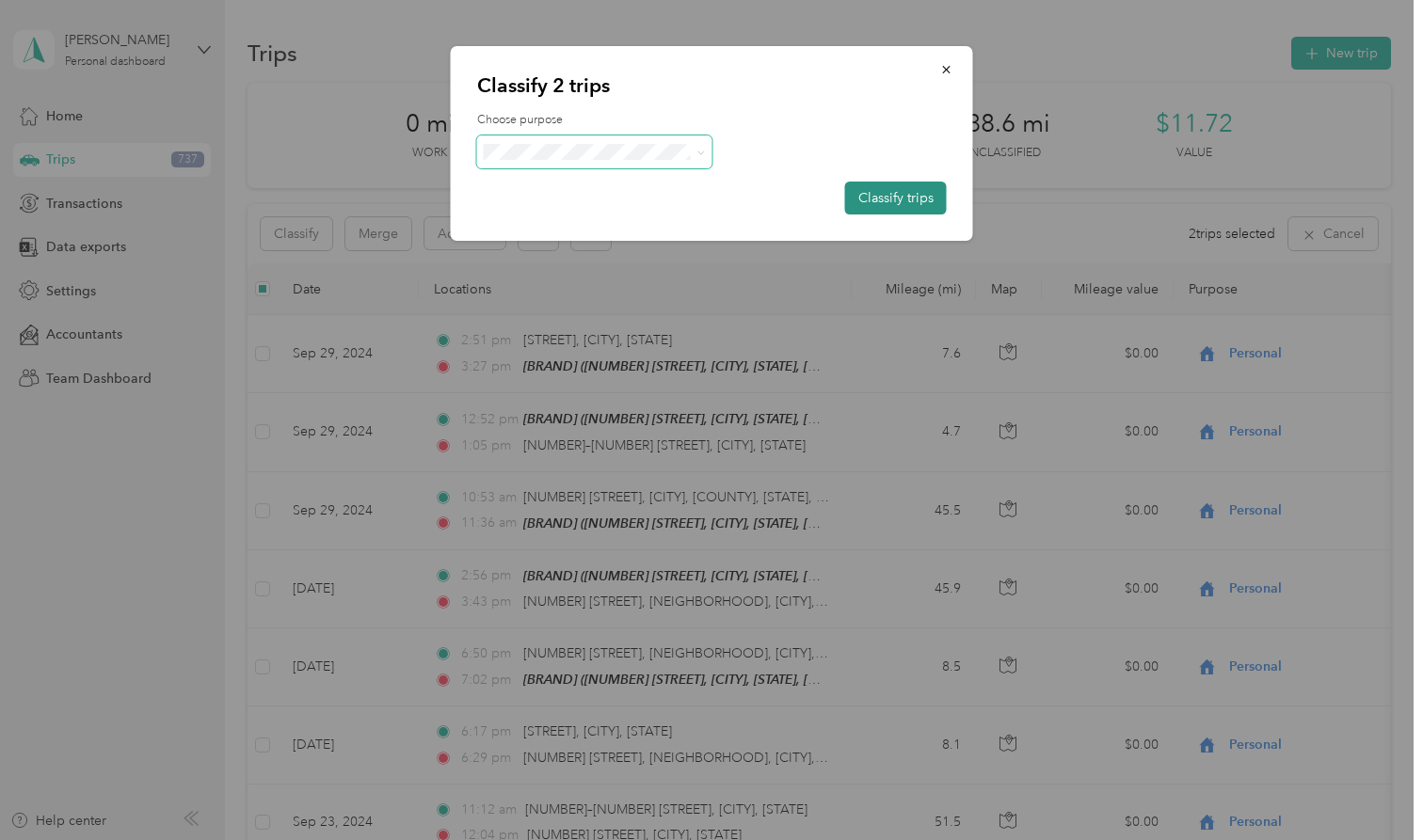 click on "Classify trips" at bounding box center [896, 198] 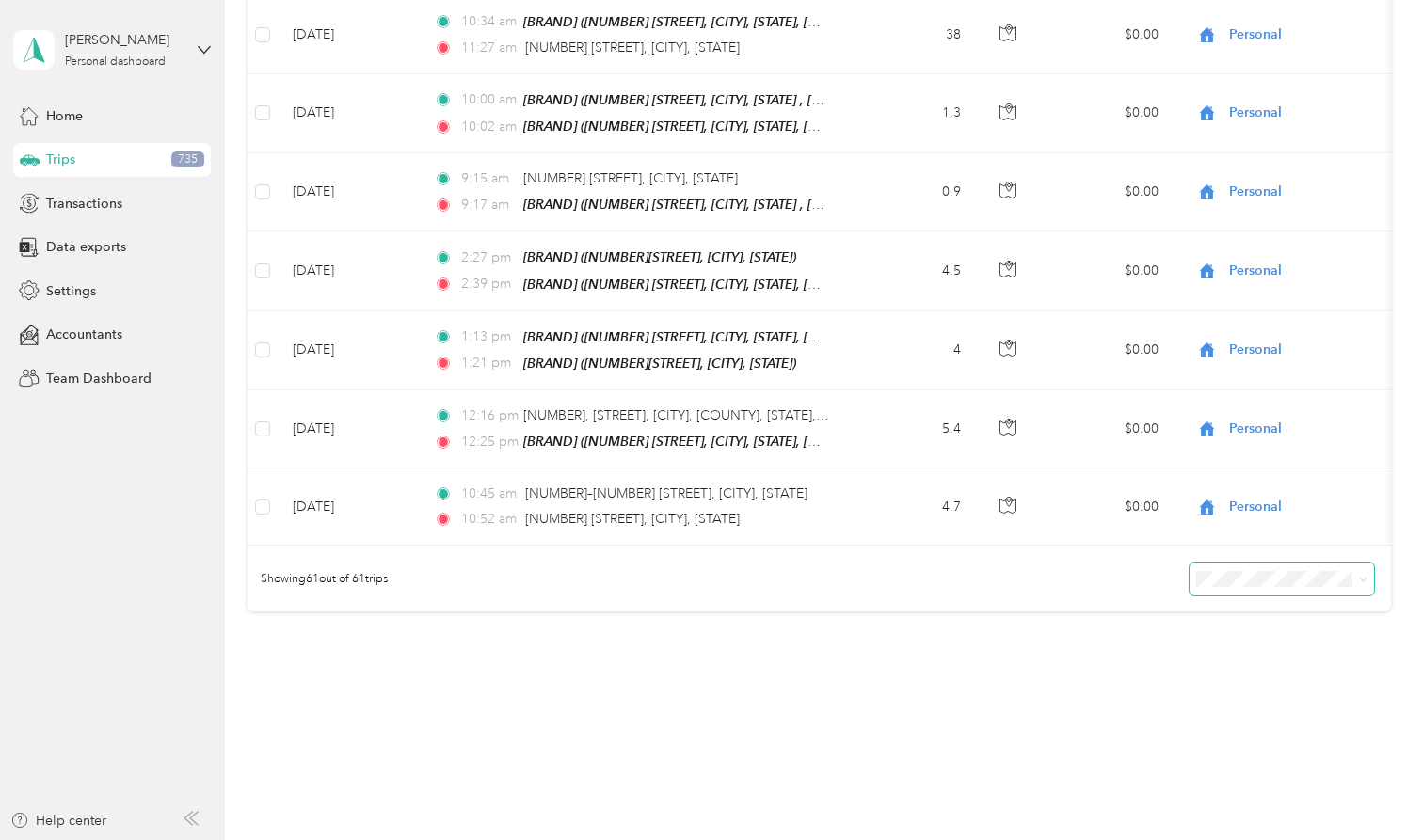 scroll, scrollTop: 4526, scrollLeft: 0, axis: vertical 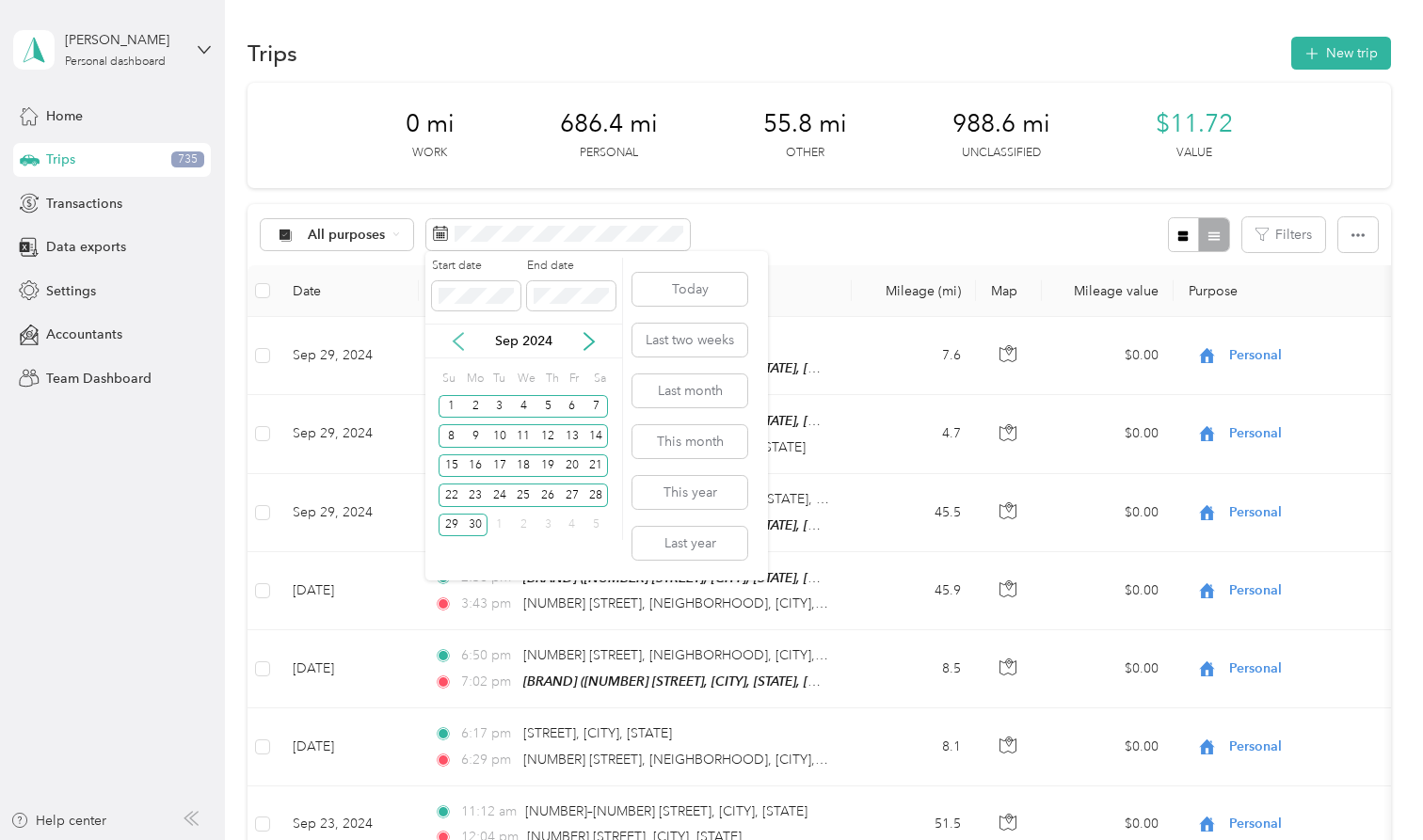 click 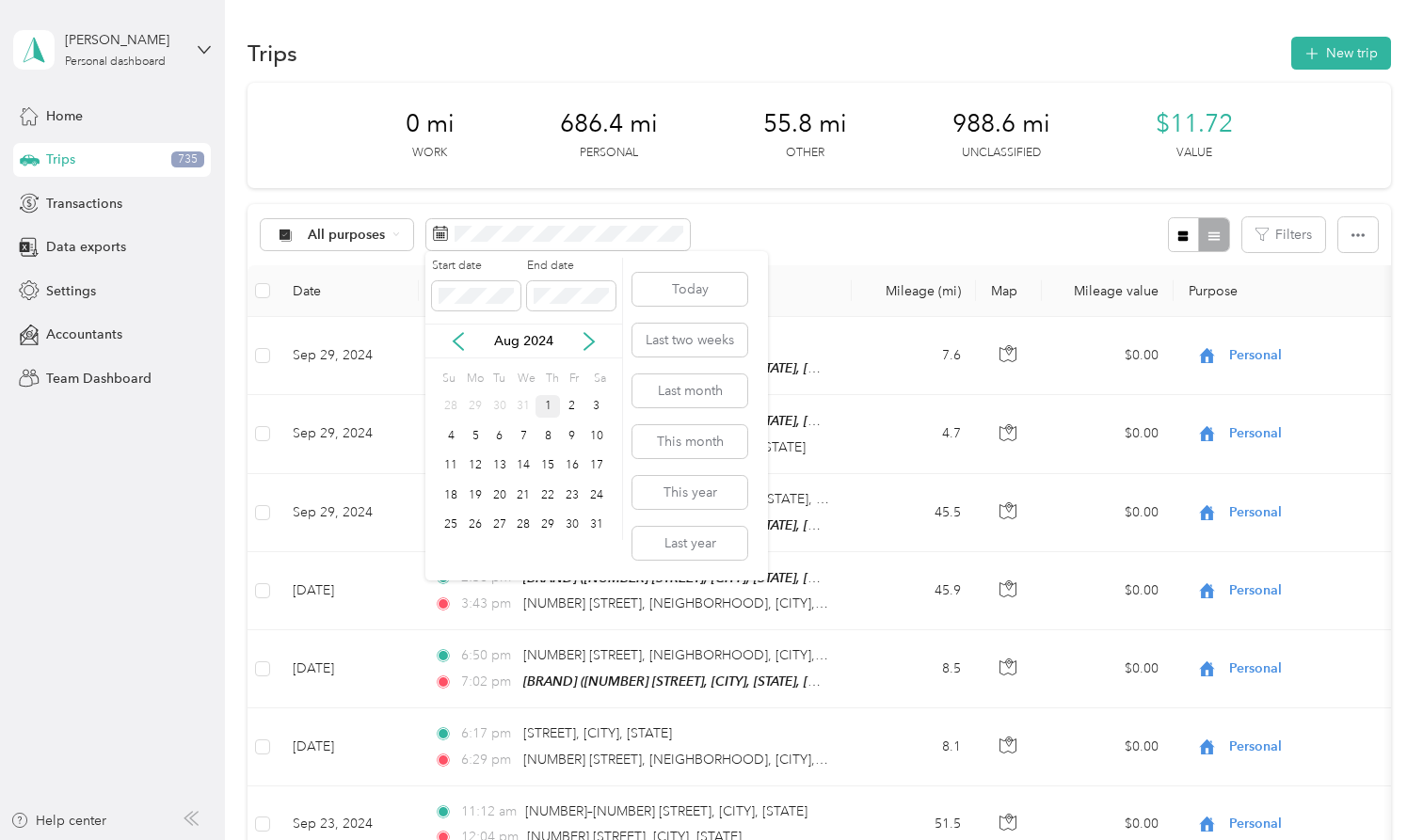 click on "1" at bounding box center (548, 406) 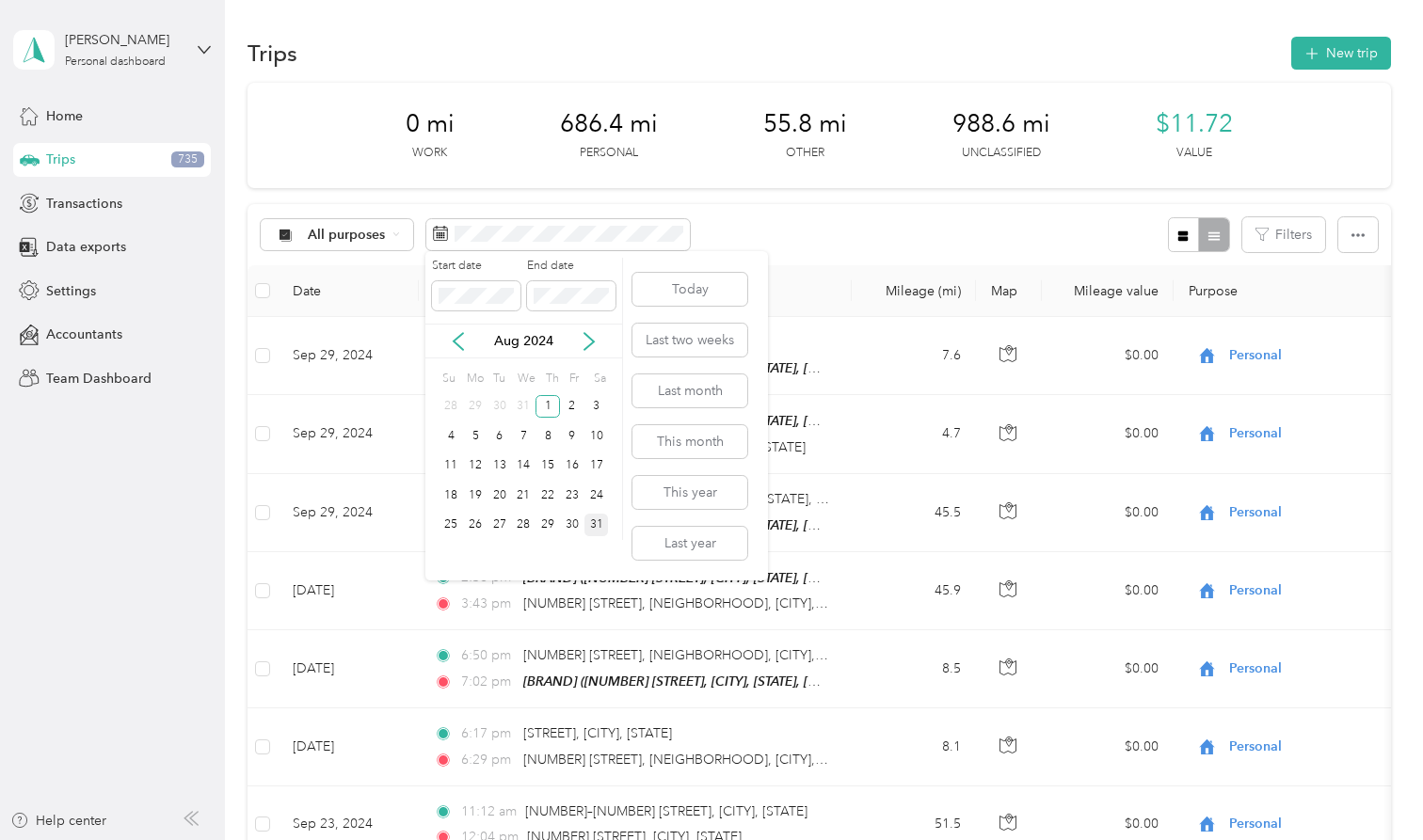 click on "31" at bounding box center [597, 525] 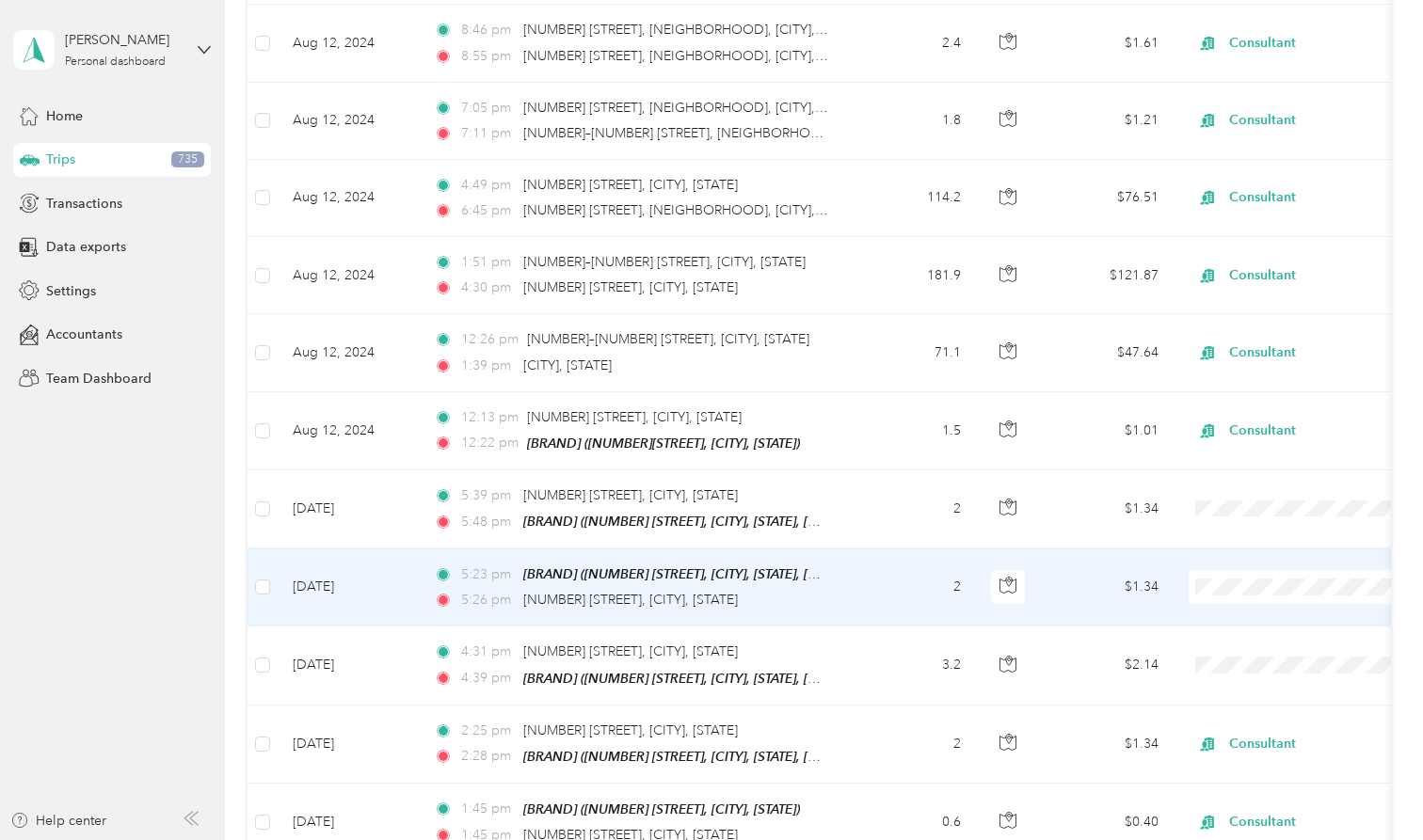 scroll, scrollTop: 4442, scrollLeft: 0, axis: vertical 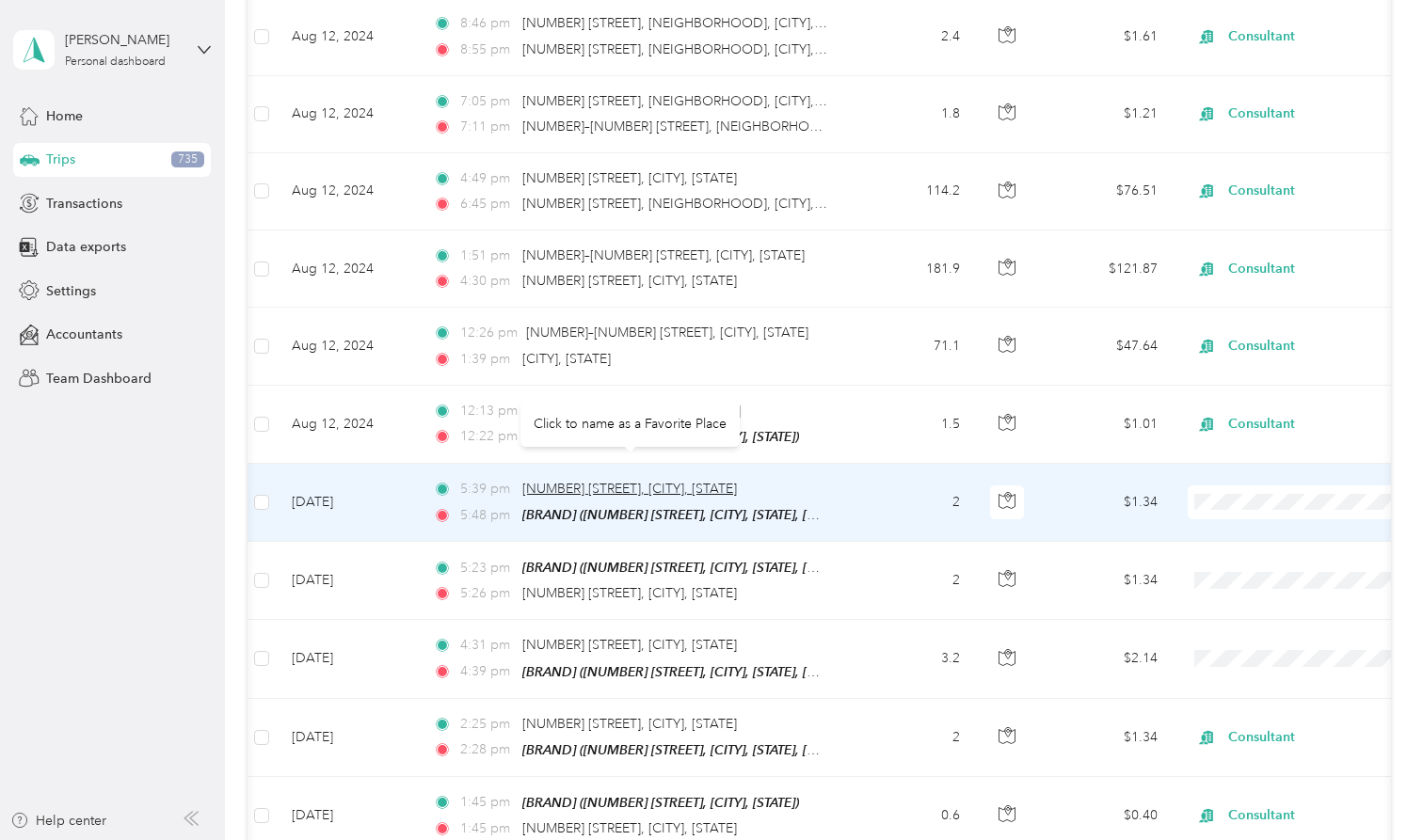 click on "[NUMBER] [STREET], [CITY], [STATE]" at bounding box center (630, 488) 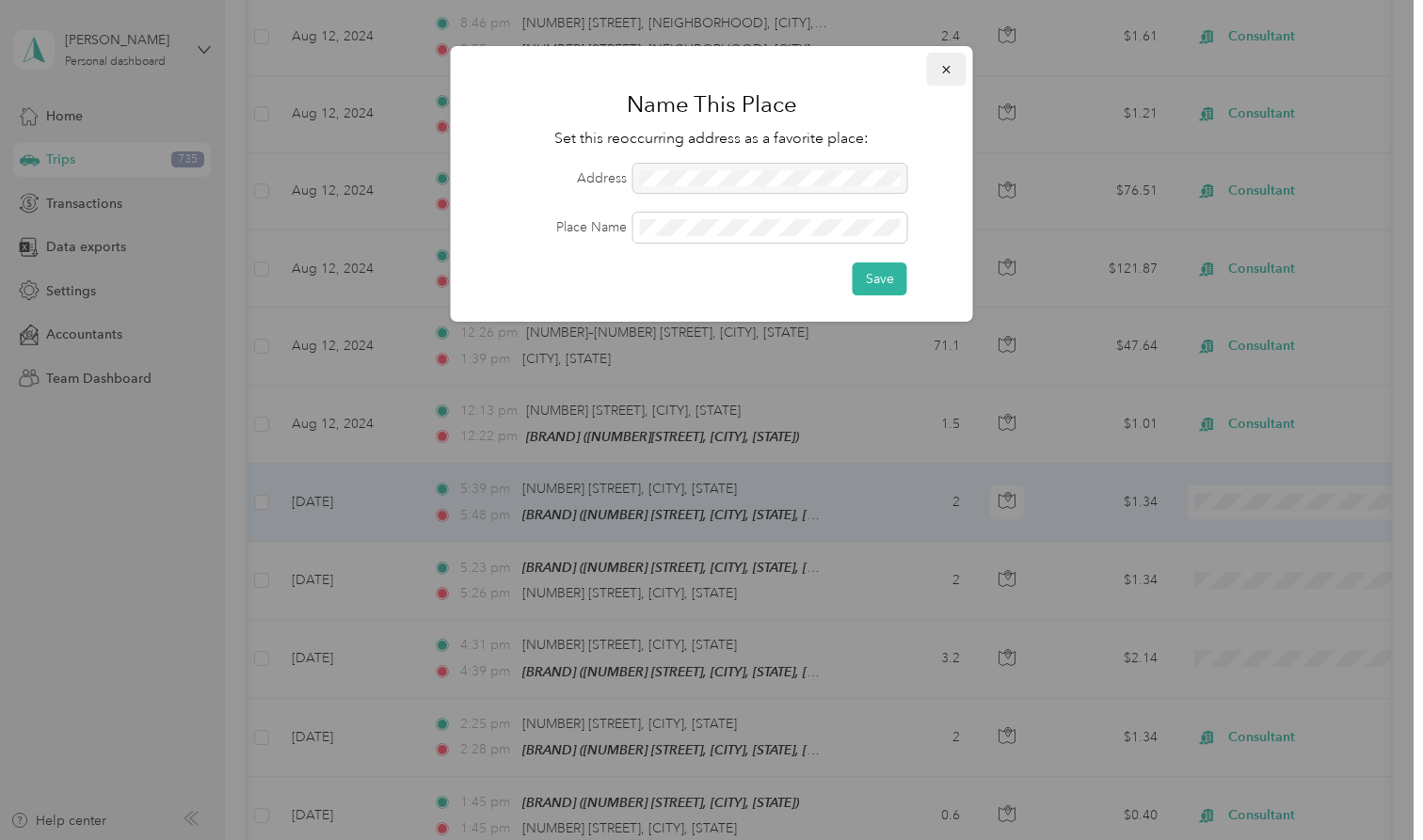 click 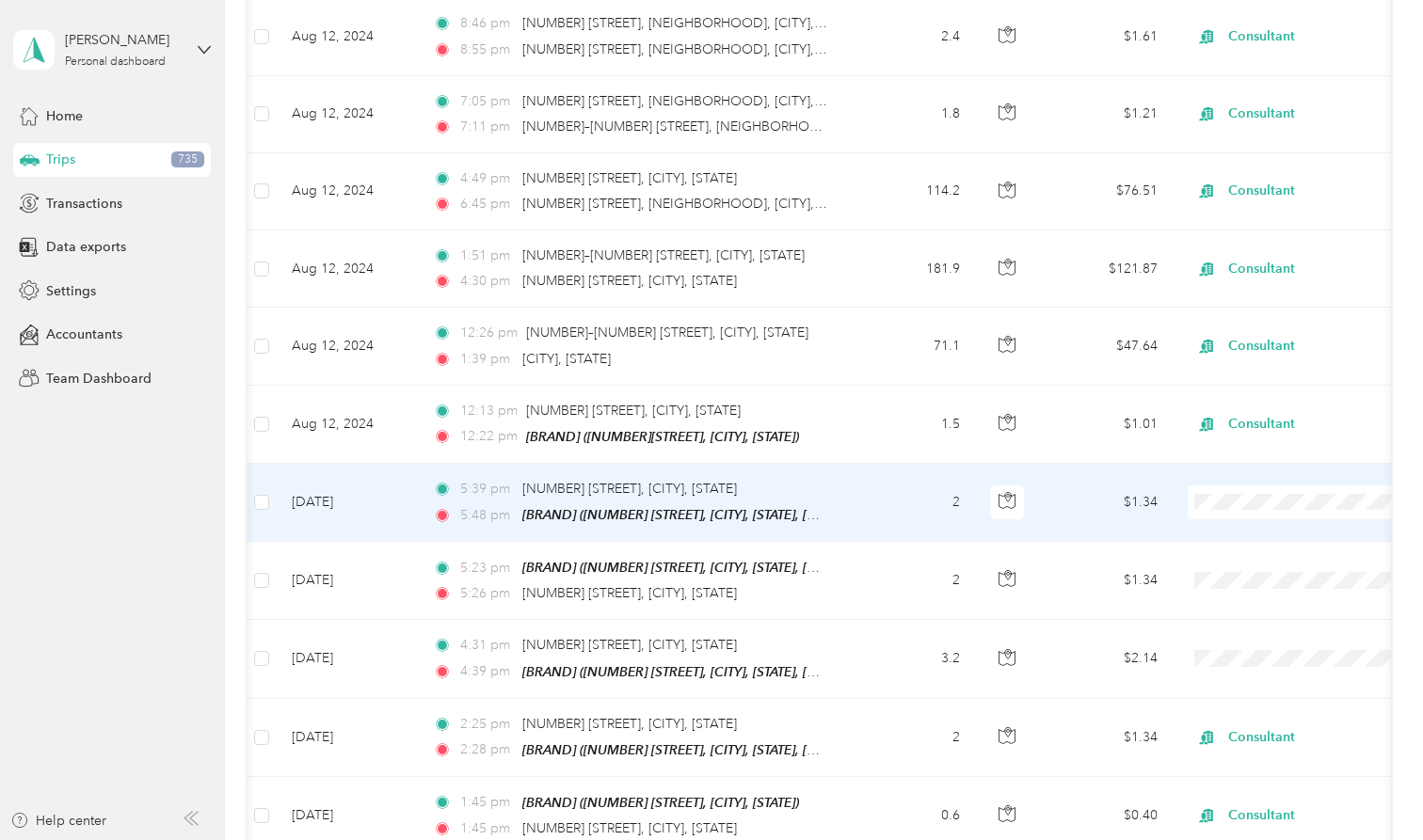 click on "2" at bounding box center (913, 502) 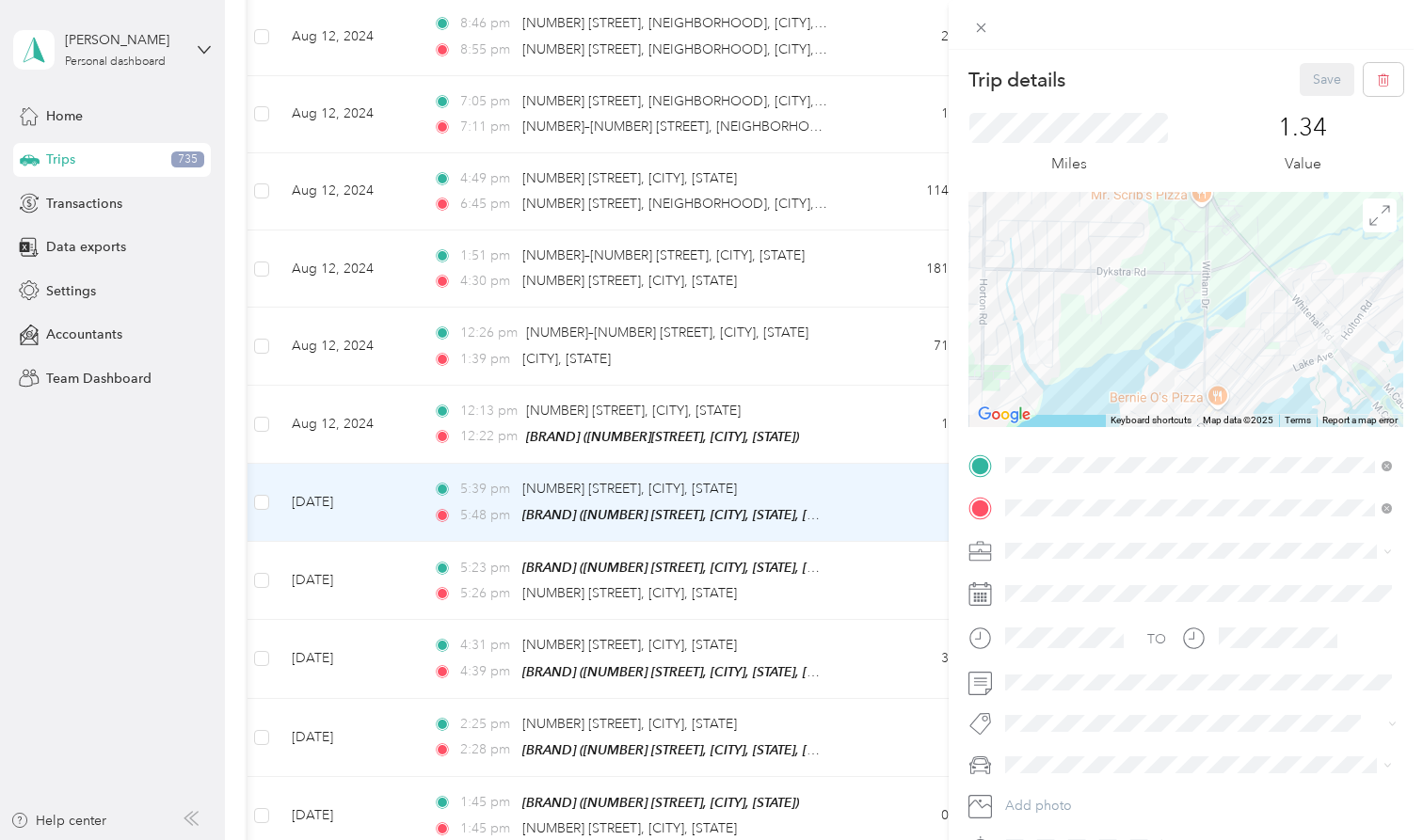 click at bounding box center (1186, 309) 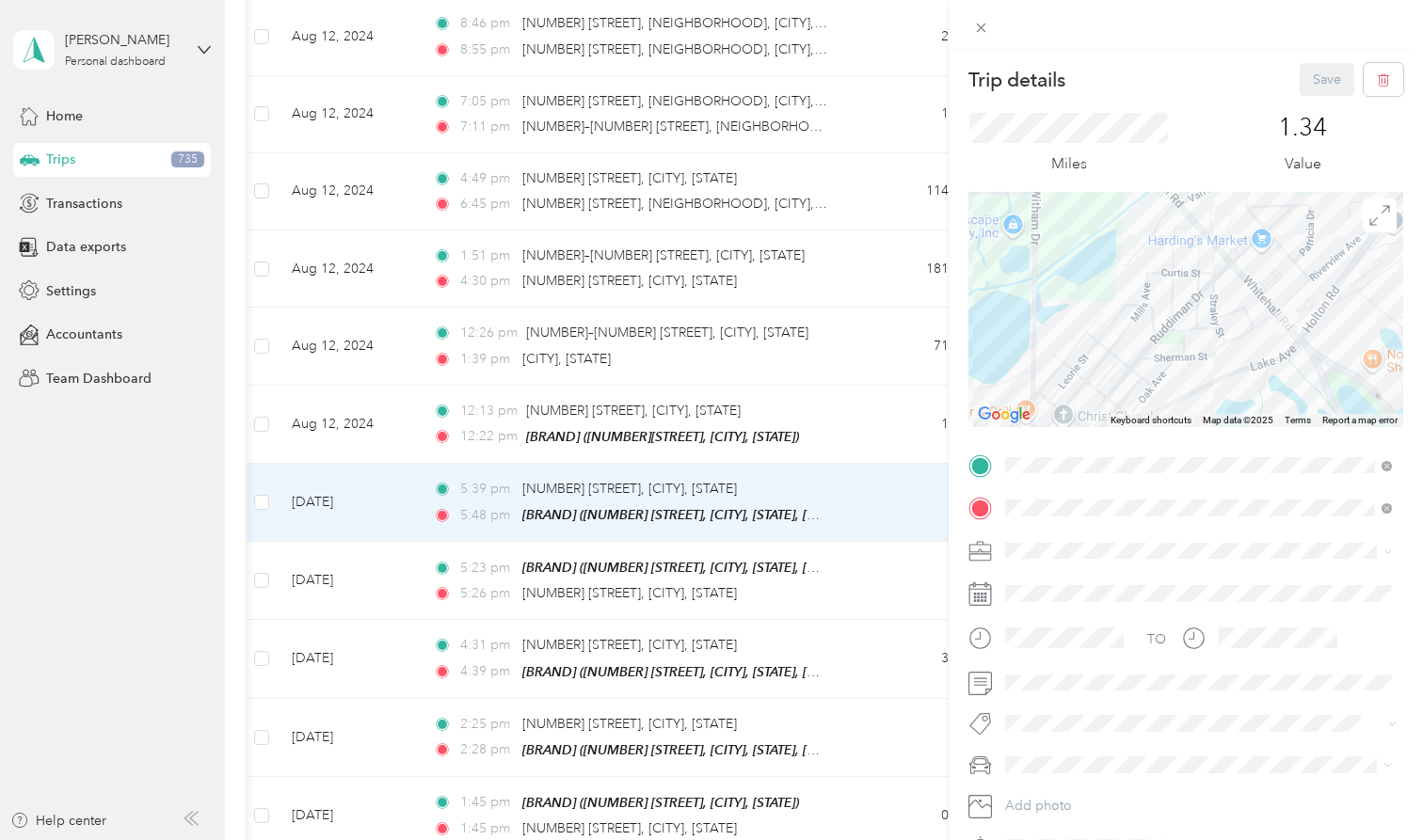 drag, startPoint x: 1350, startPoint y: 347, endPoint x: 1254, endPoint y: 352, distance: 96.13012 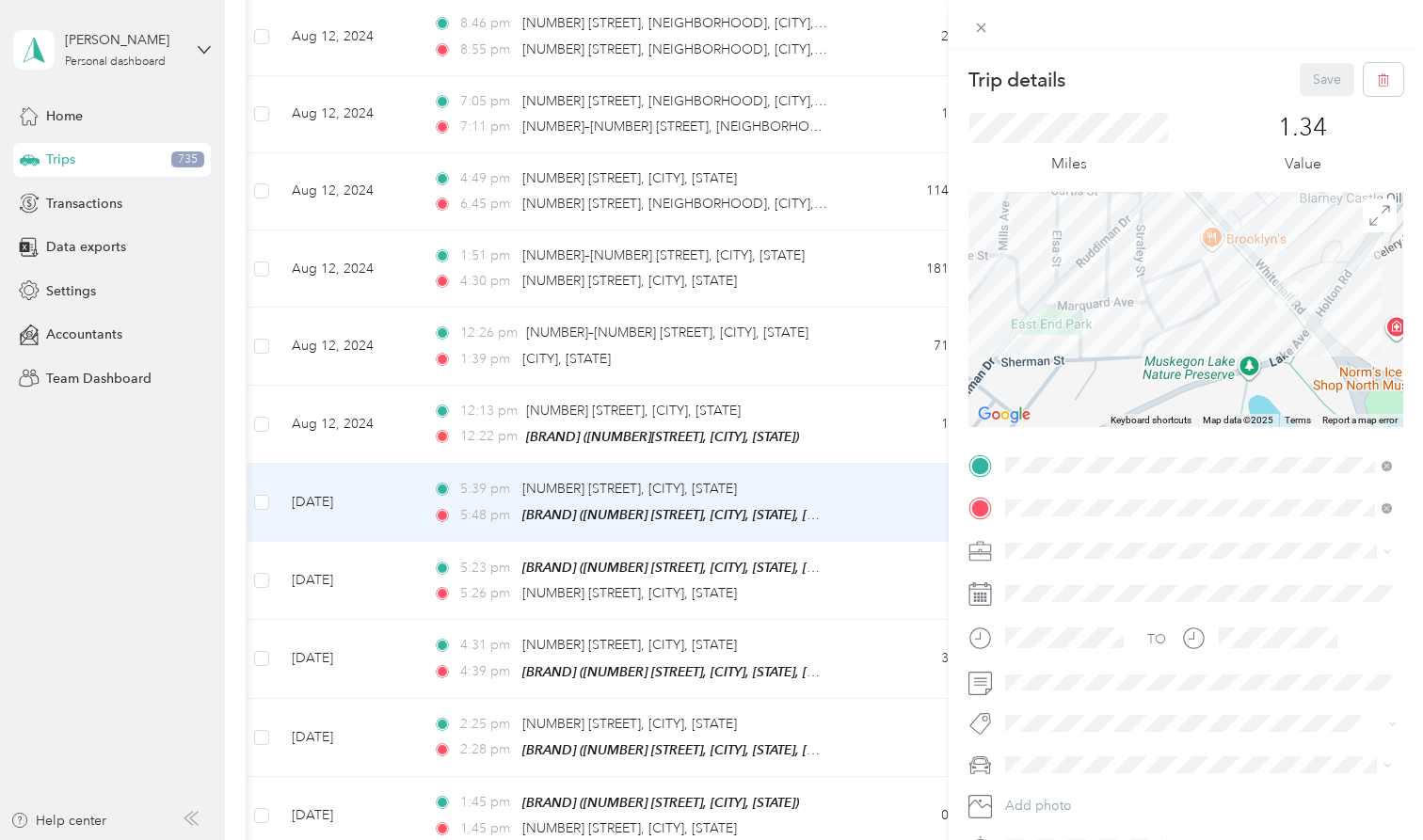 drag, startPoint x: 1271, startPoint y: 337, endPoint x: 1238, endPoint y: 336, distance: 33.015148 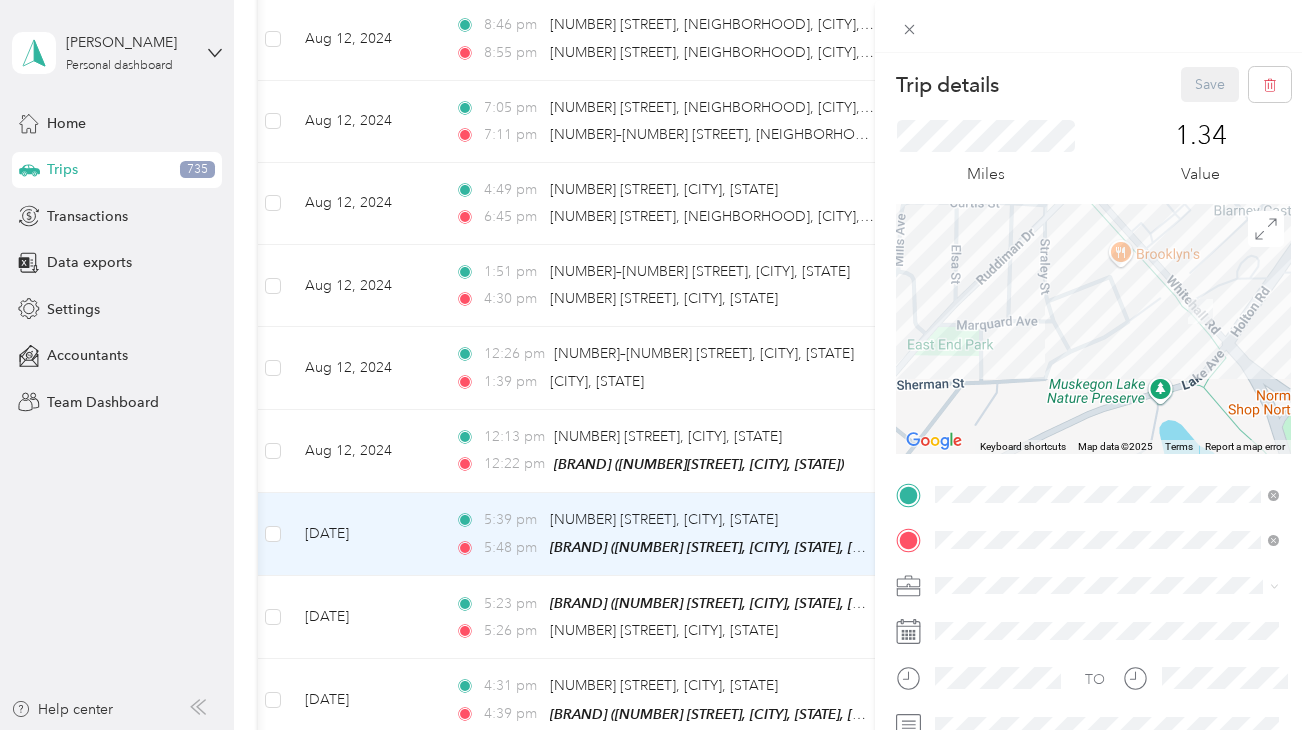 scroll, scrollTop: 0, scrollLeft: 0, axis: both 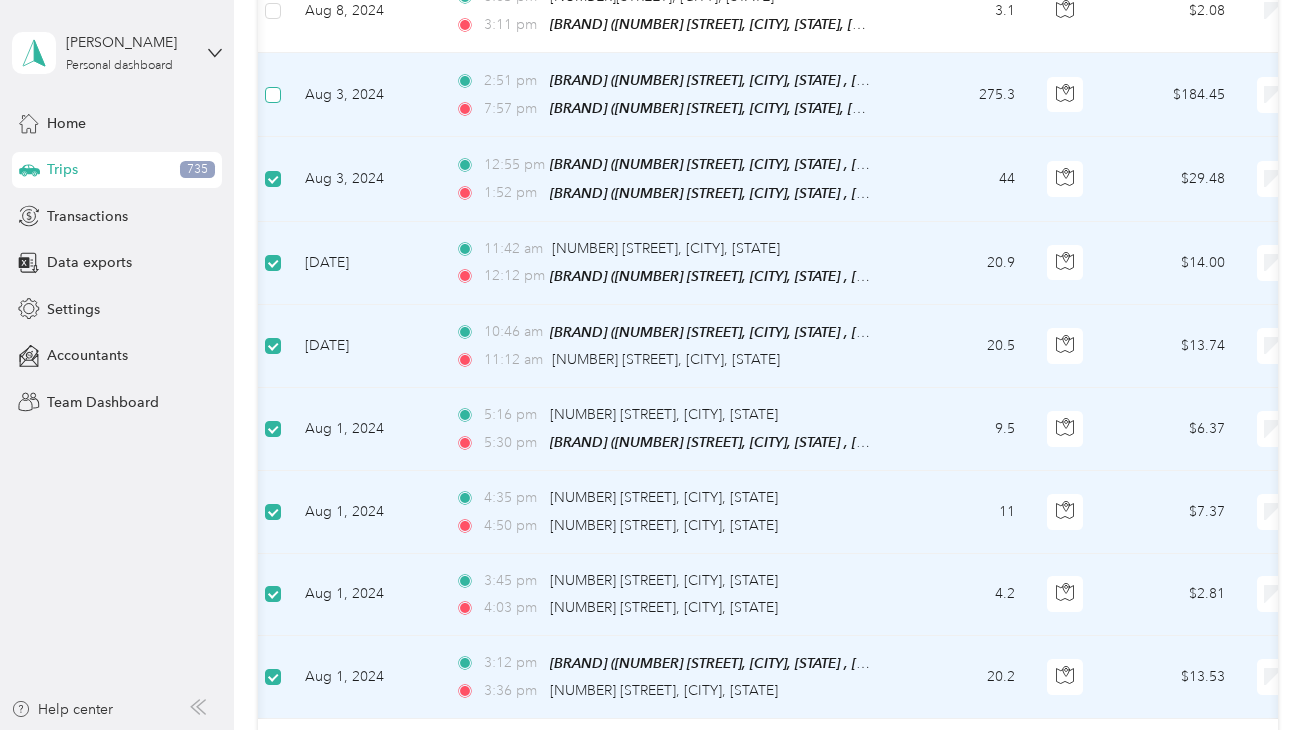 click at bounding box center [273, 95] 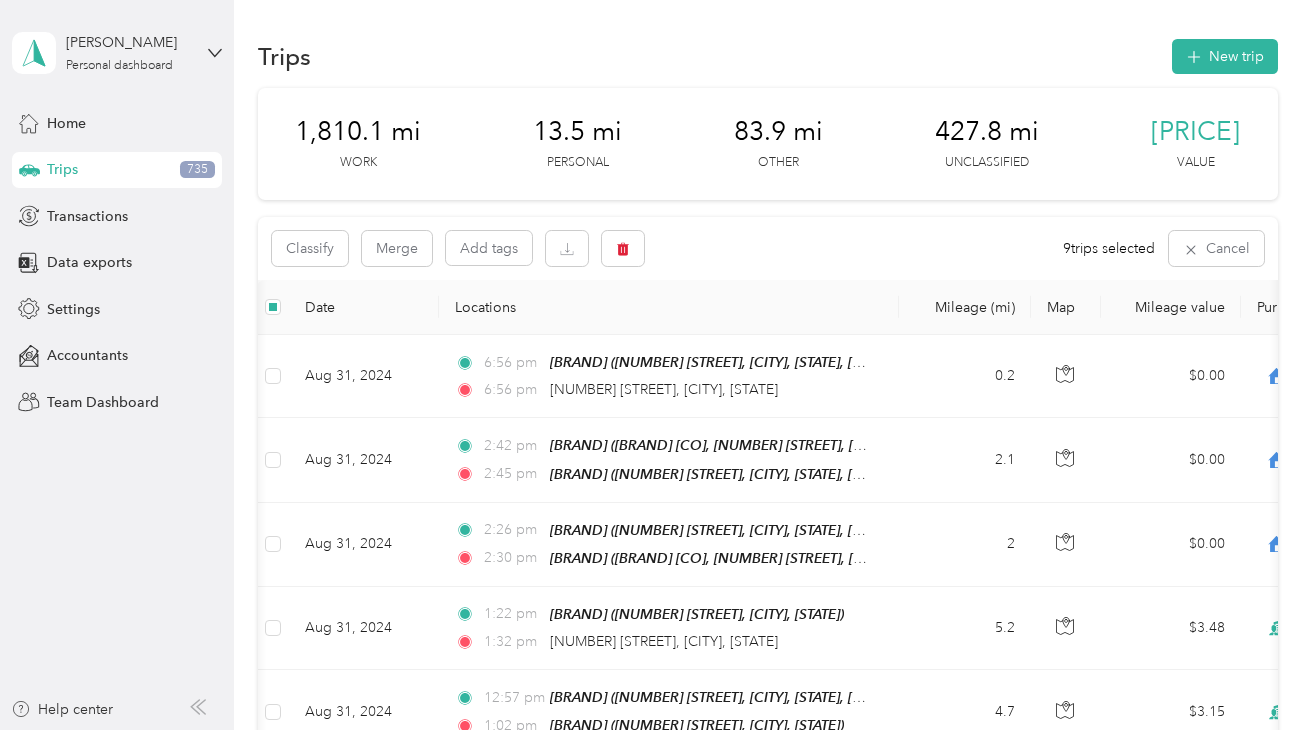 scroll, scrollTop: 0, scrollLeft: 0, axis: both 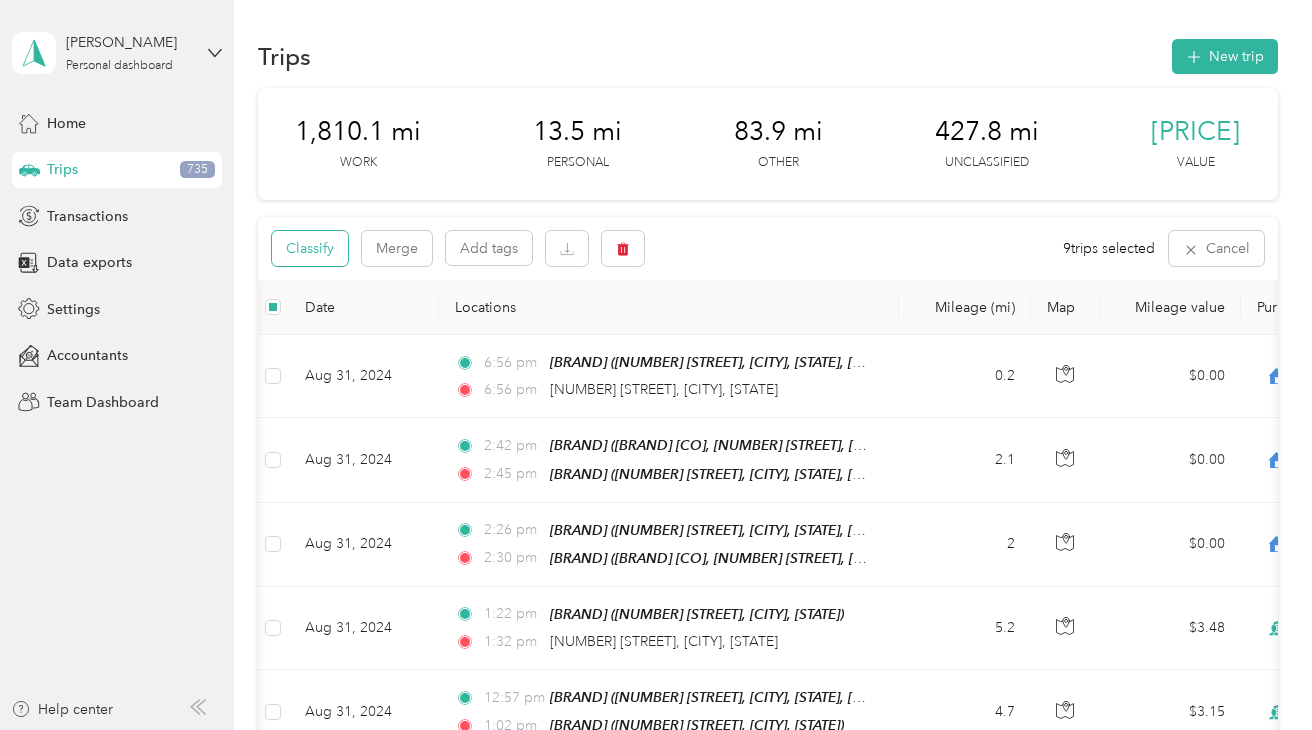 click on "Classify" at bounding box center [310, 248] 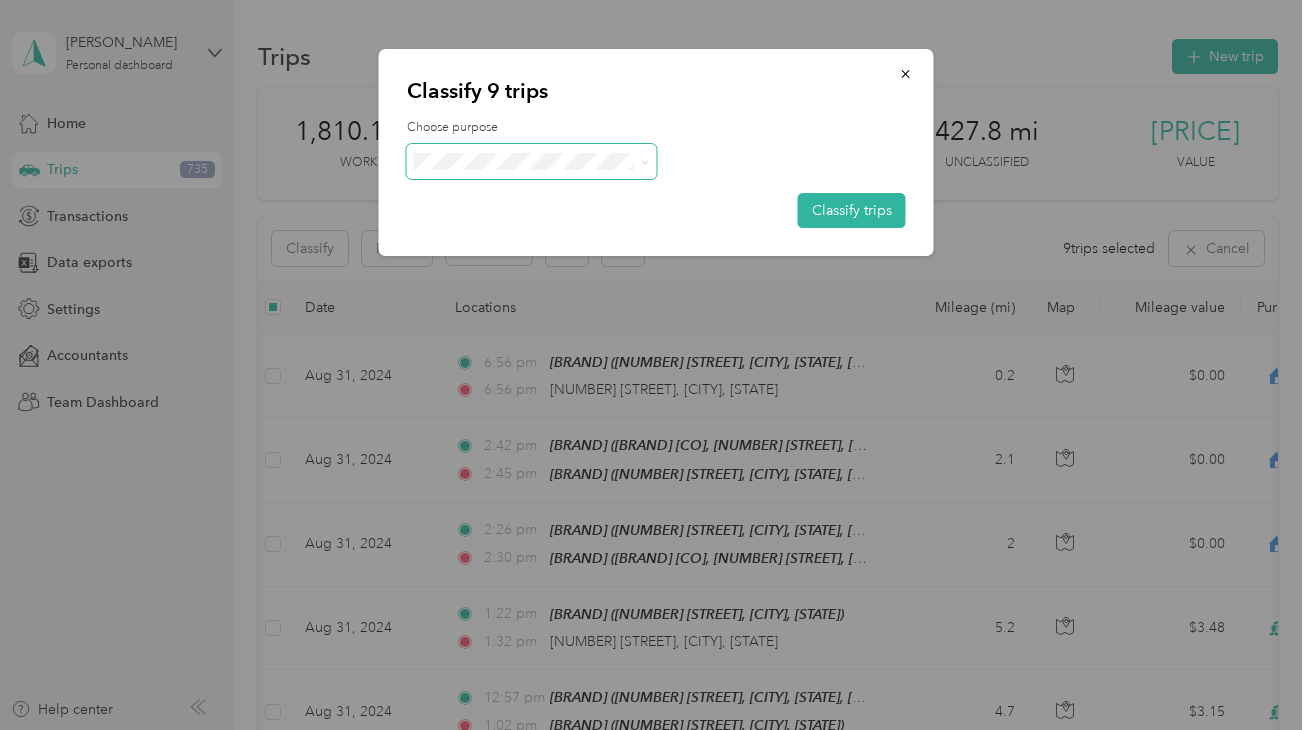 click at bounding box center (641, 161) 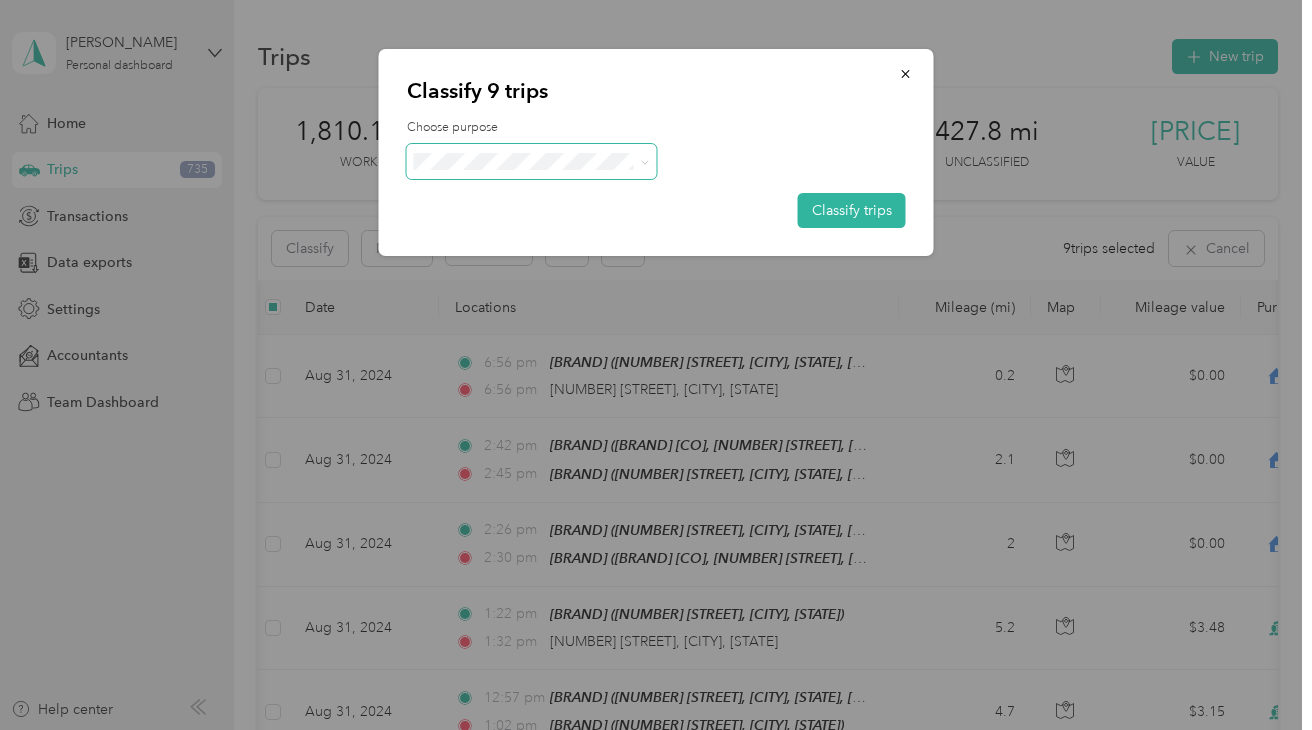 click 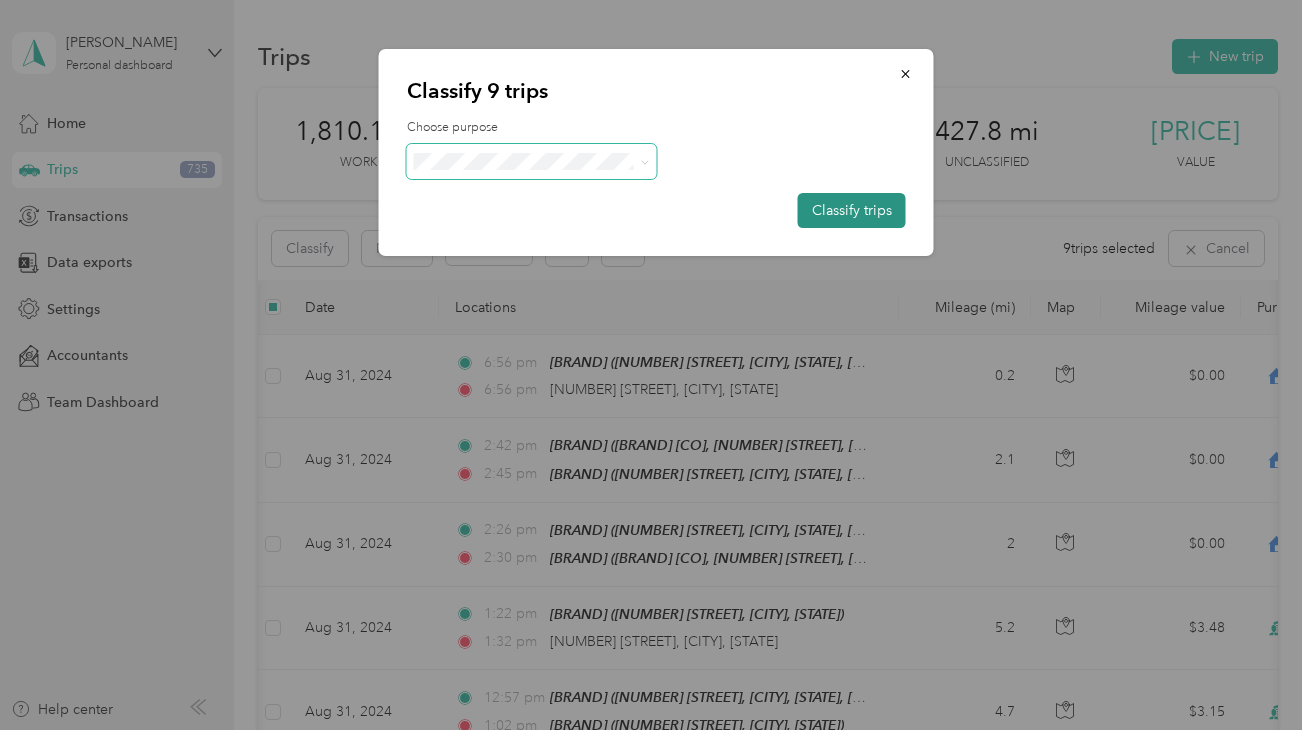 click on "Classify trips" at bounding box center [852, 210] 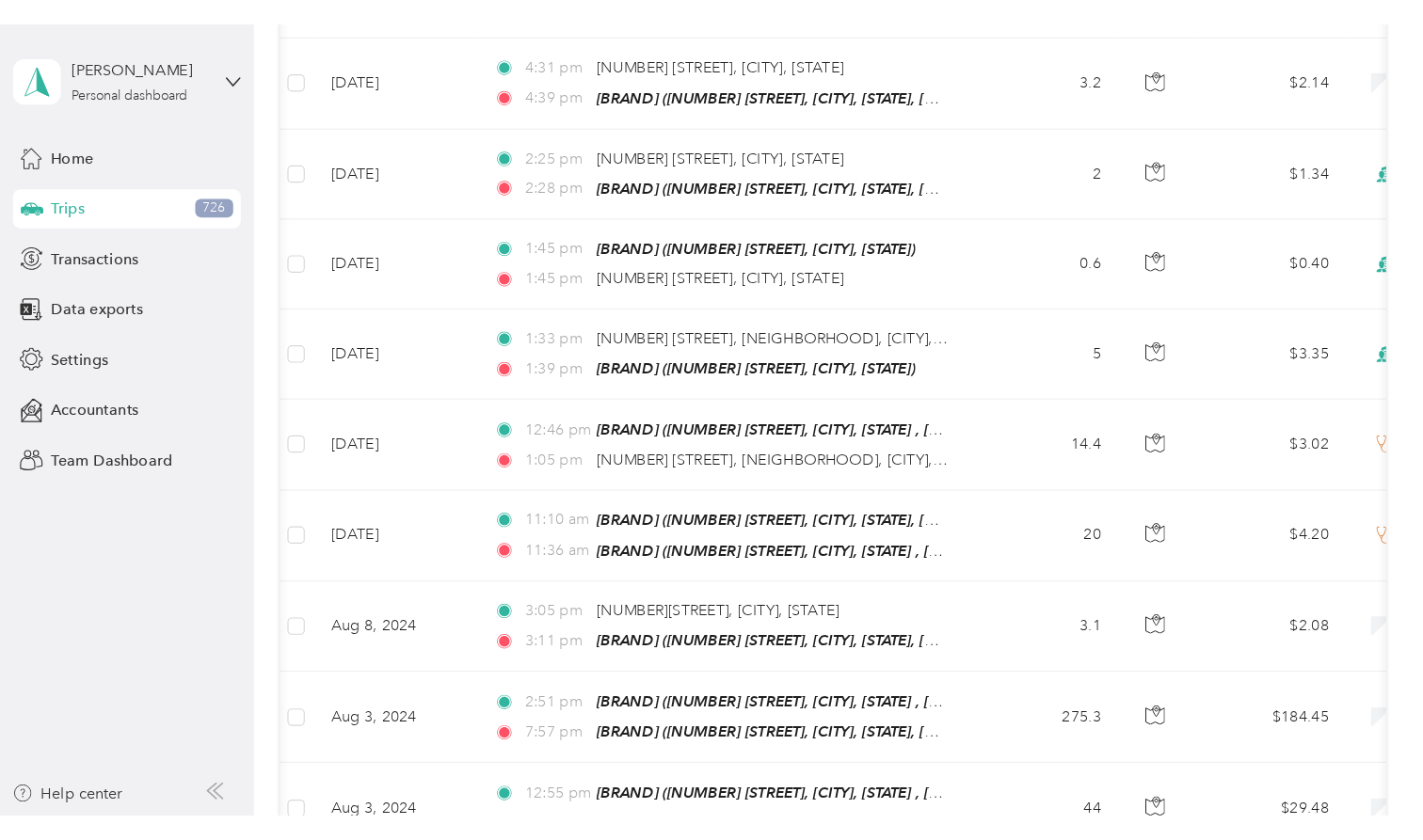 scroll, scrollTop: 5056, scrollLeft: 0, axis: vertical 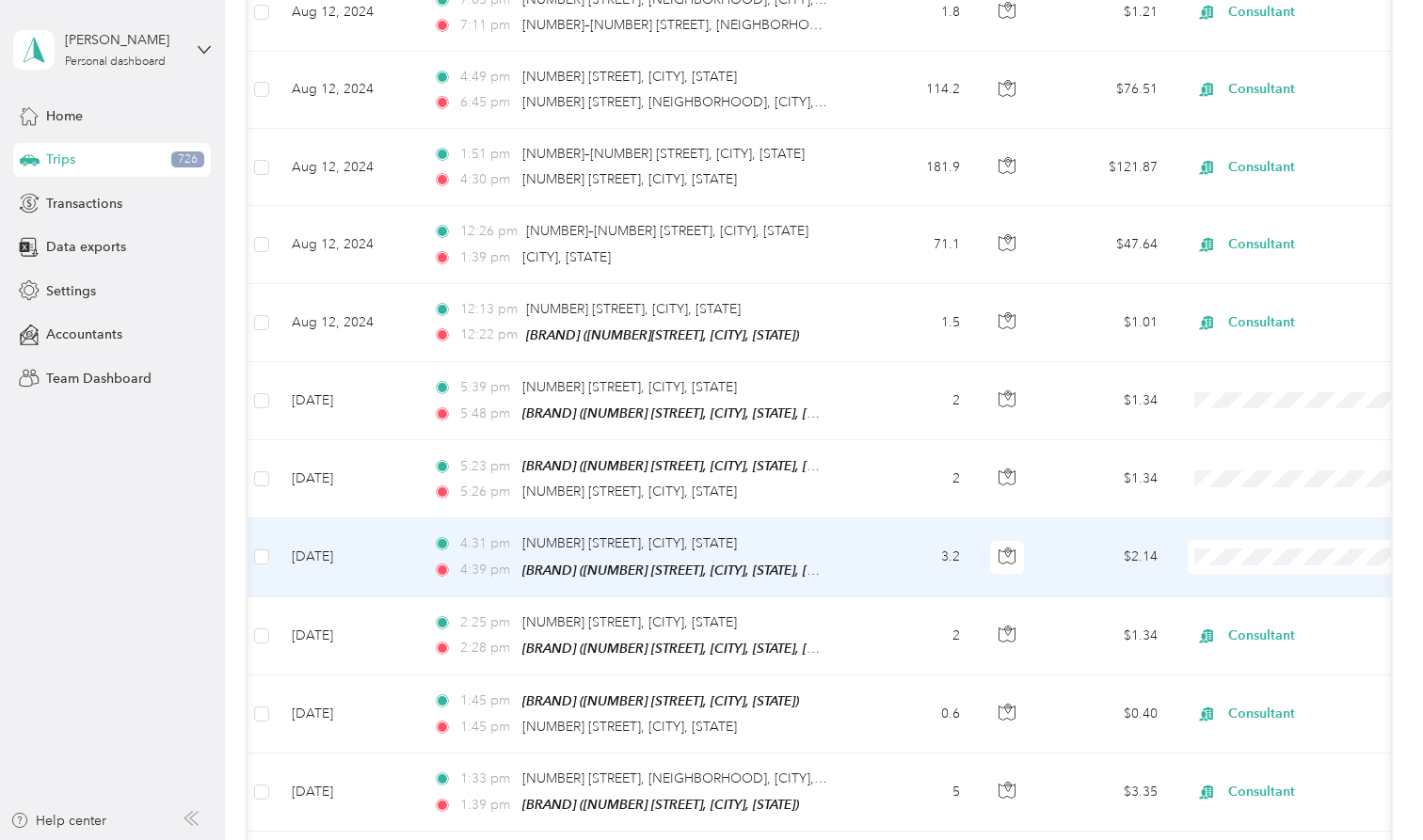 click on "Personal" at bounding box center (1321, 598) 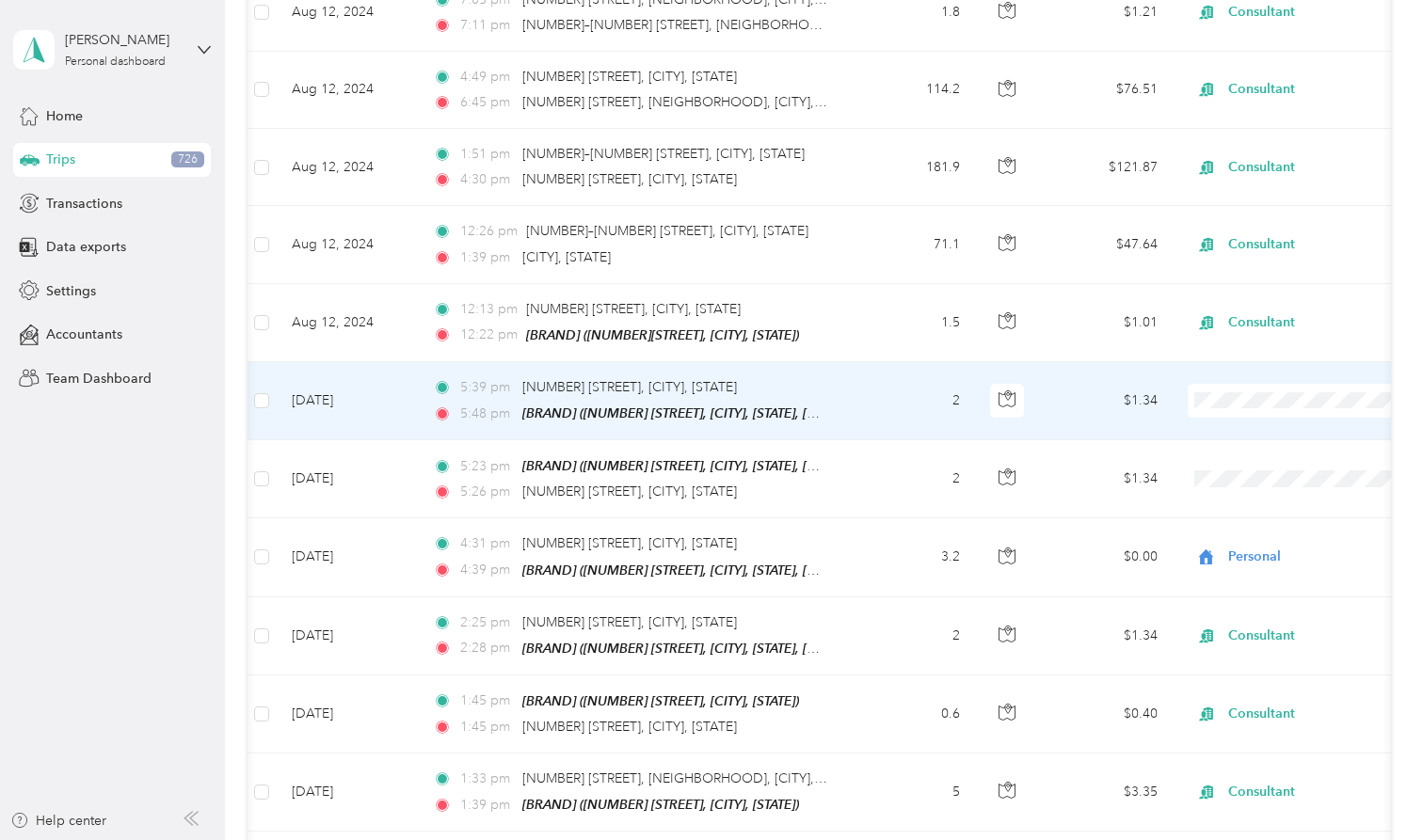 click on "Medical" at bounding box center [1305, 570] 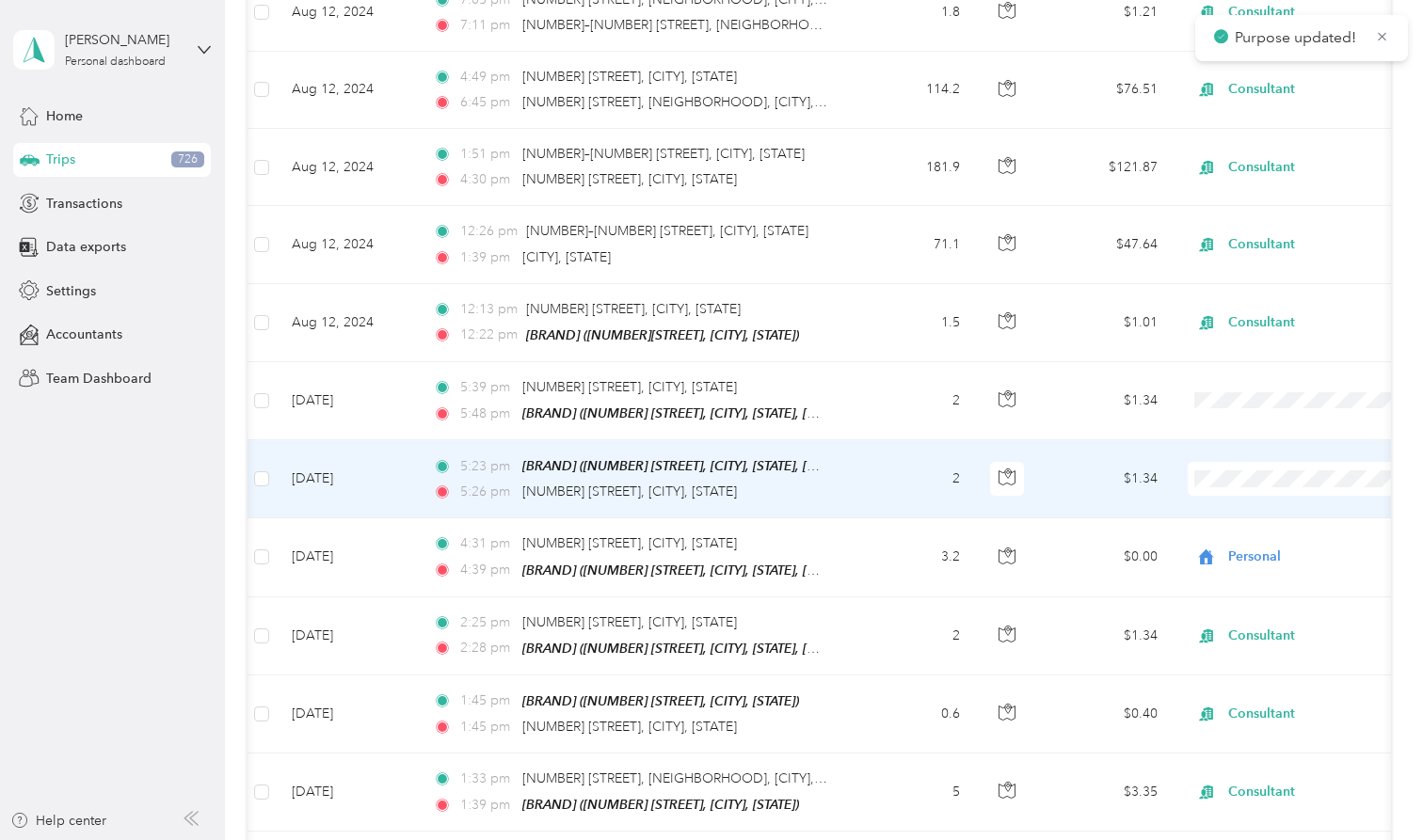 click on "Medical" at bounding box center (1321, 649) 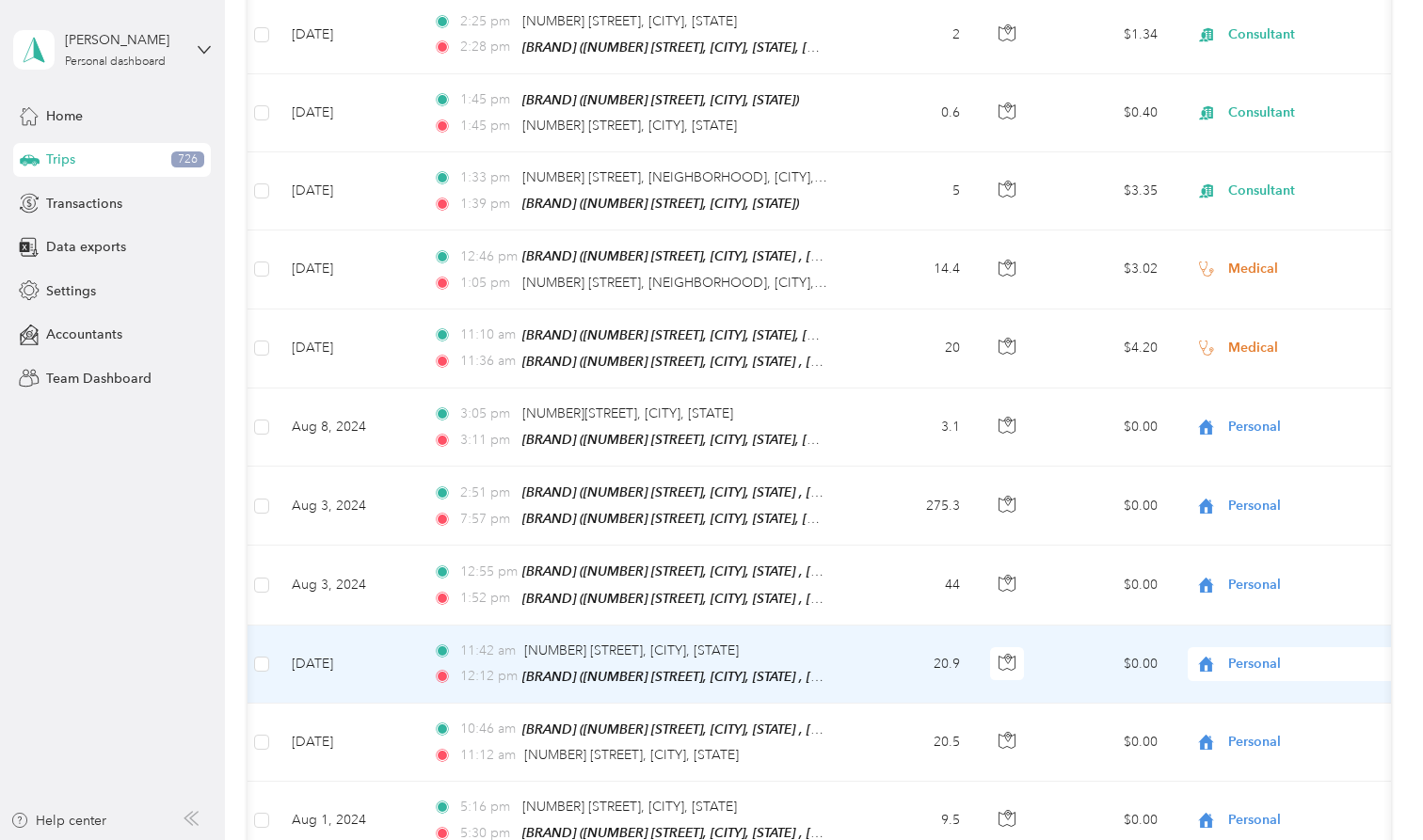 scroll, scrollTop: 5163, scrollLeft: 0, axis: vertical 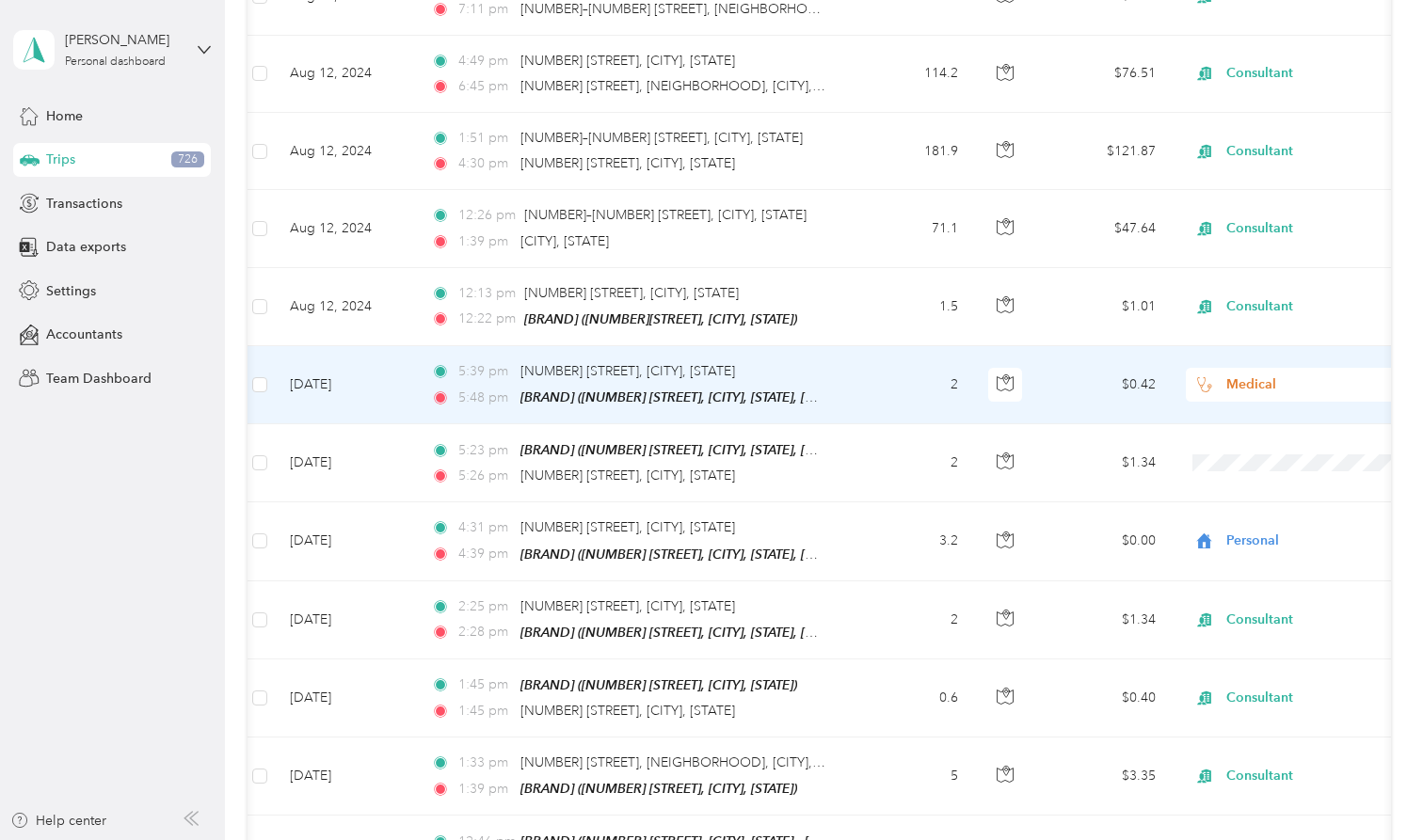 click on "2" at bounding box center [911, 385] 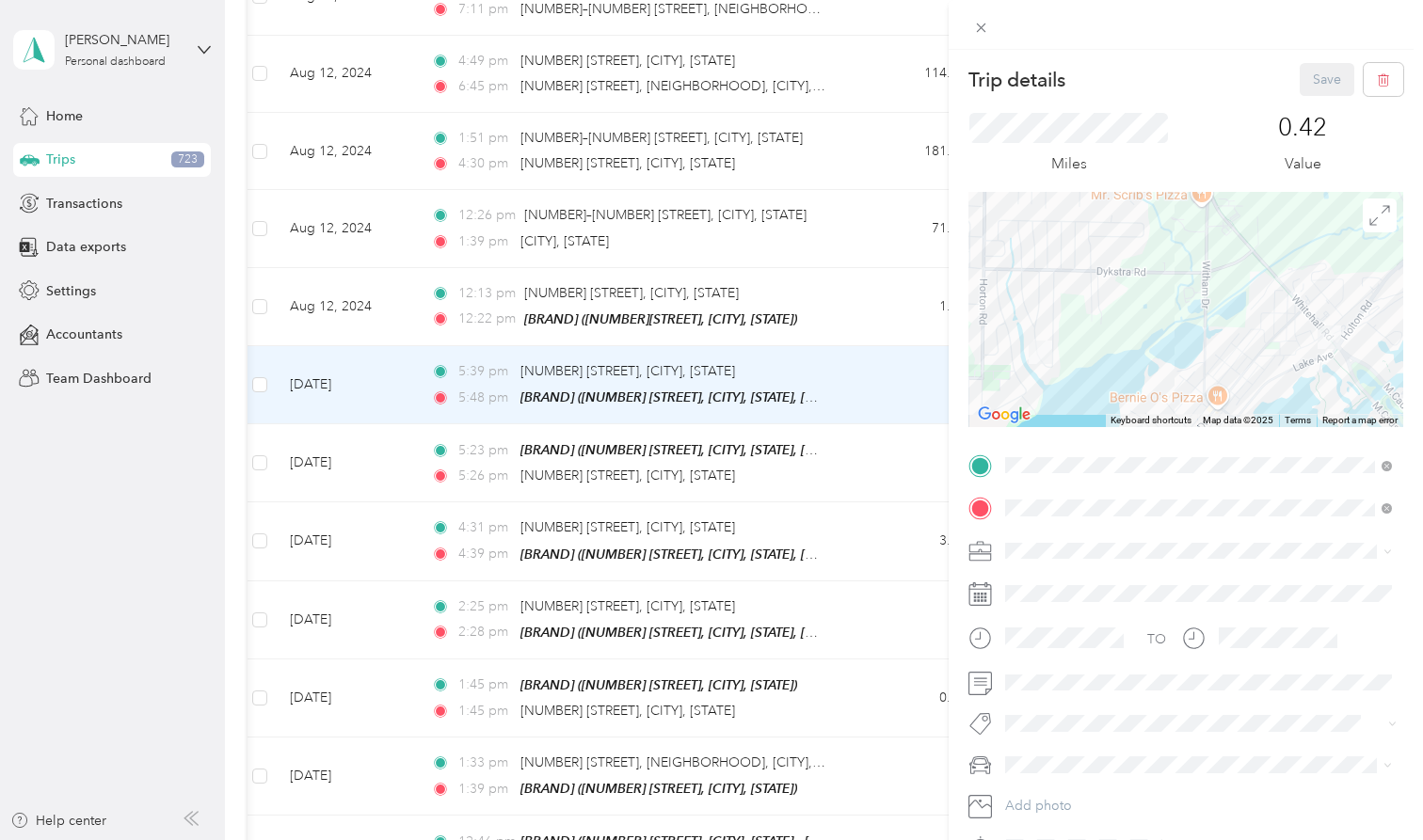 click on "Trip details Save This trip cannot be edited because it is either under review, approved, or paid. Contact your Team Manager to edit it. Miles 0.42 Value  ← Move left → Move right ↑ Move up ↓ Move down + Zoom in - Zoom out Home Jump left by 75% End Jump right by 75% Page Up Jump up by 75% Page Down Jump down by 75% Keyboard shortcuts Map Data Map data ©2025 Map data ©2025 500 m  Click to toggle between metric and imperial units Terms Report a map error TO Add photo" at bounding box center [712, 420] 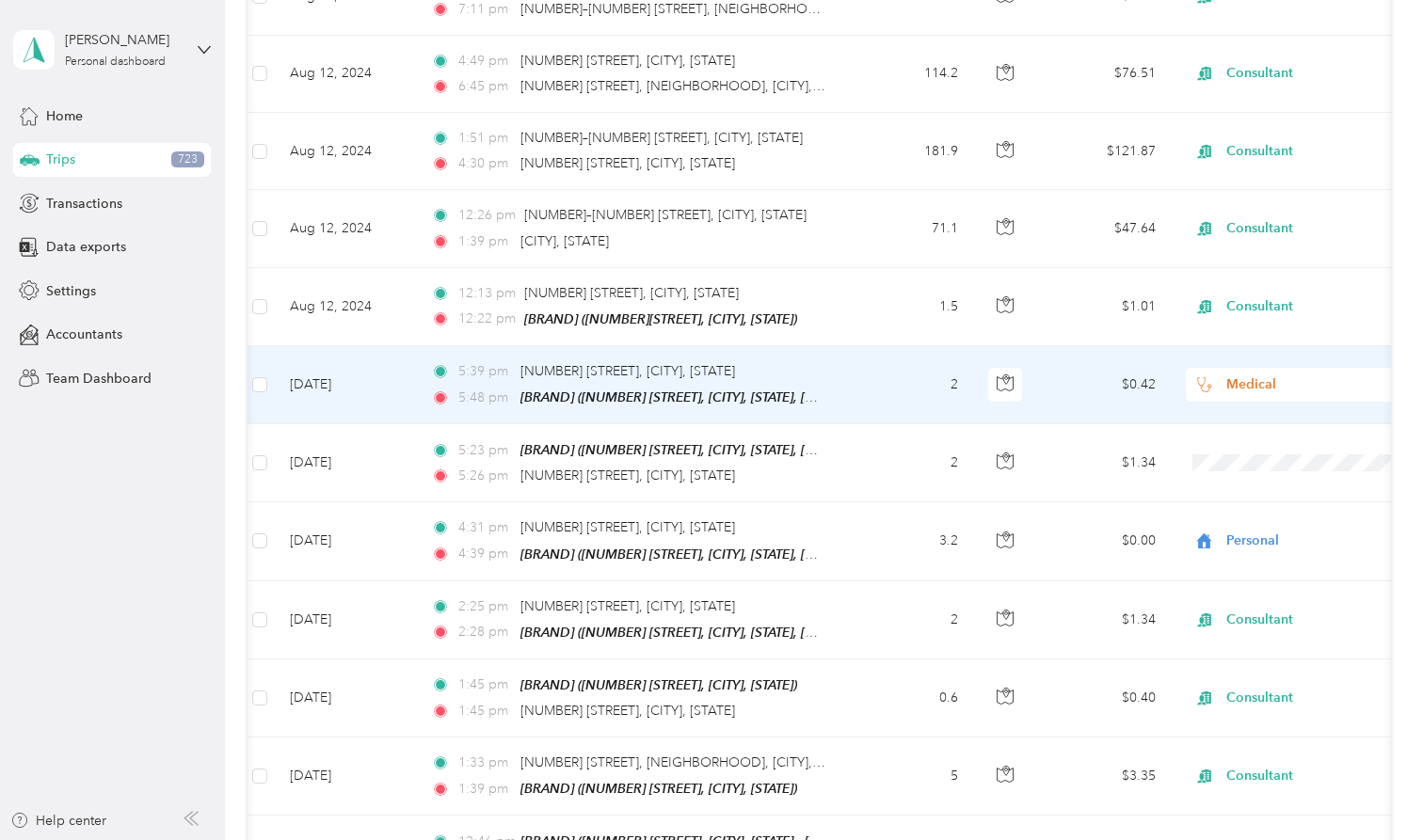 click on "Medical" at bounding box center [1312, 385] 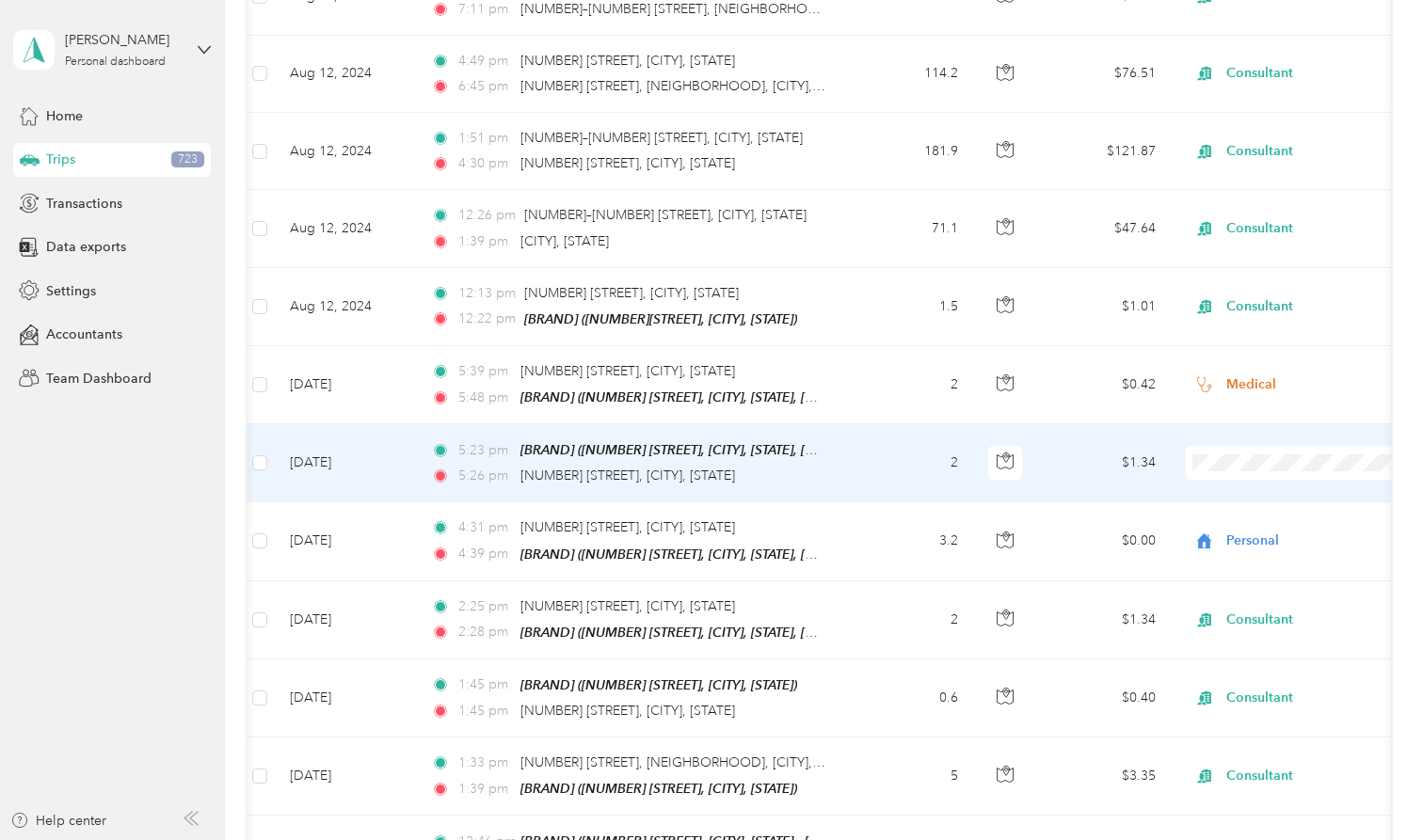 click on "Personal" at bounding box center (1319, 496) 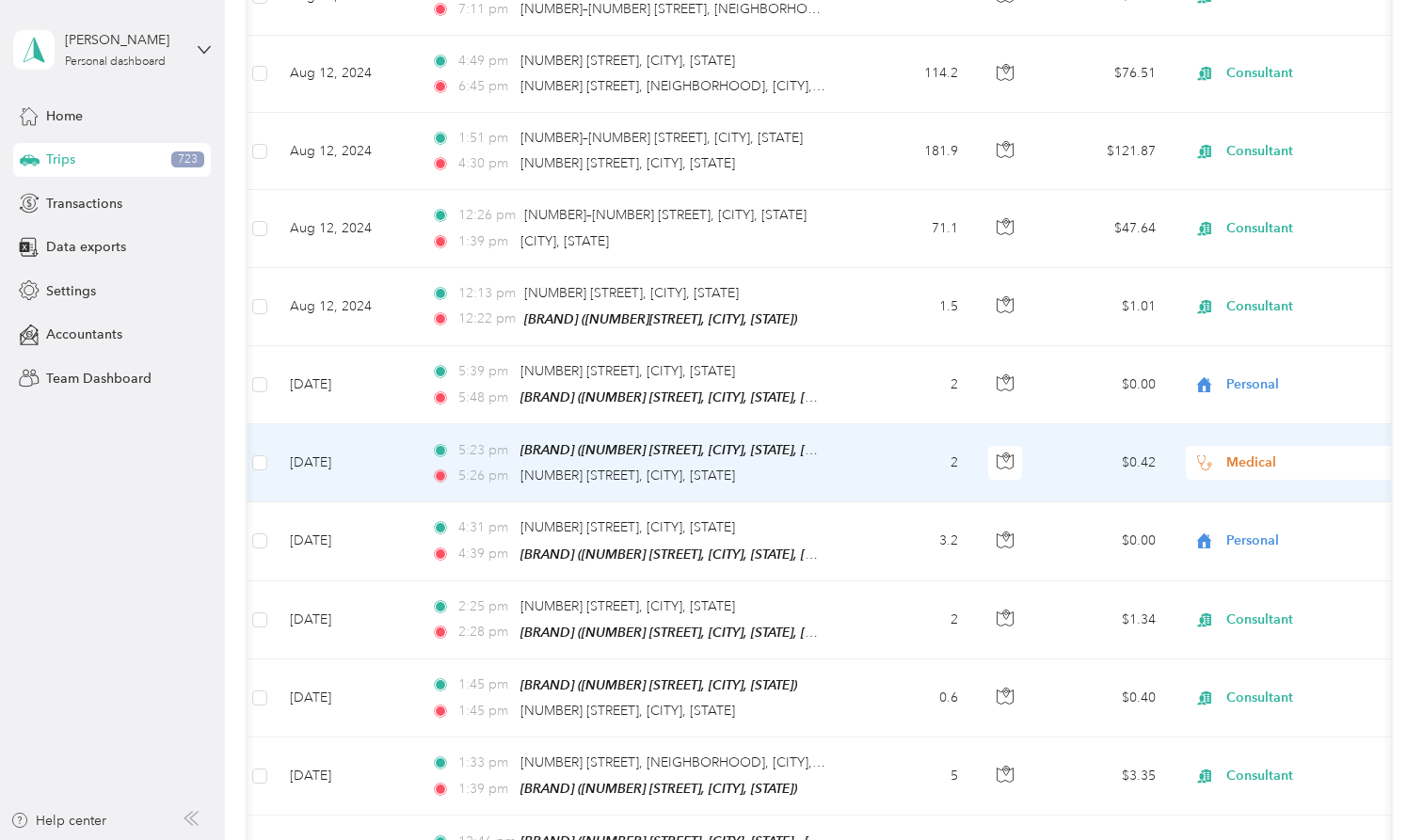 click on "Medical" at bounding box center (1312, 463) 